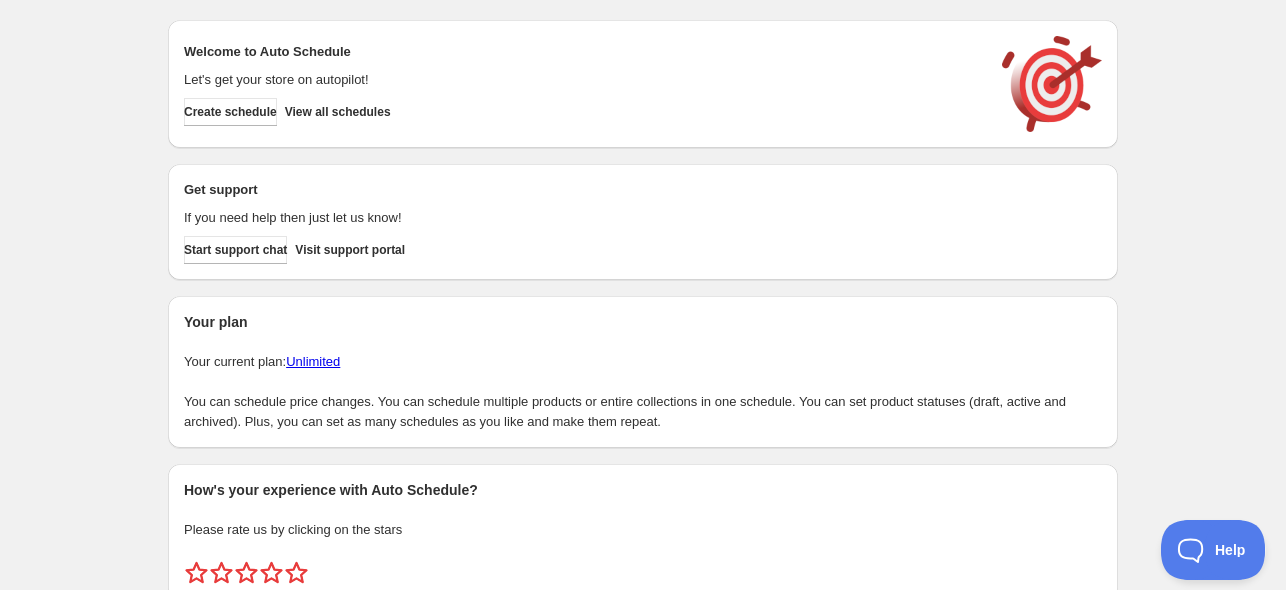 scroll, scrollTop: 0, scrollLeft: 0, axis: both 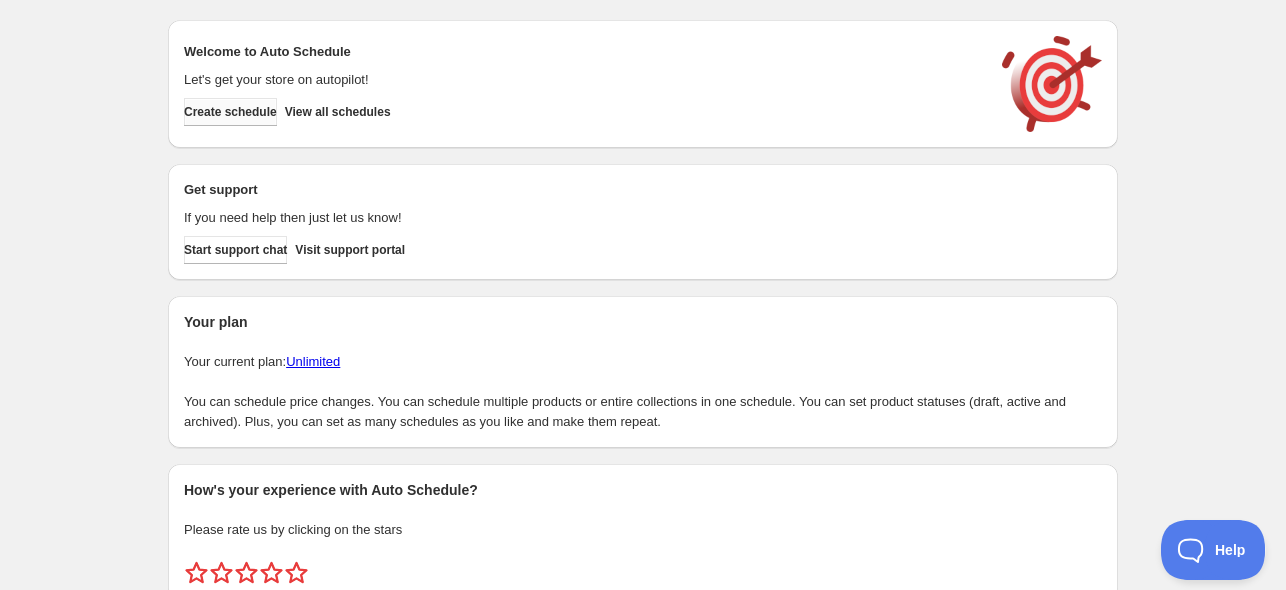 click on "Create schedule" at bounding box center (230, 112) 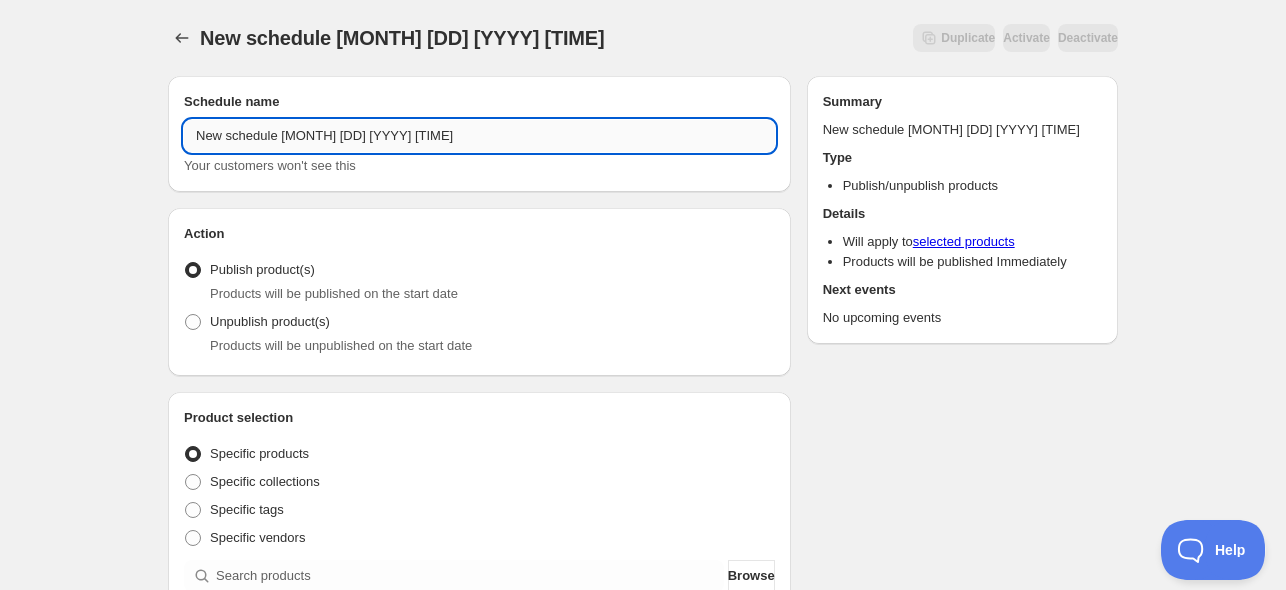 click on "New schedule [MONTH] [DD] [YYYY] [TIME]" at bounding box center (479, 136) 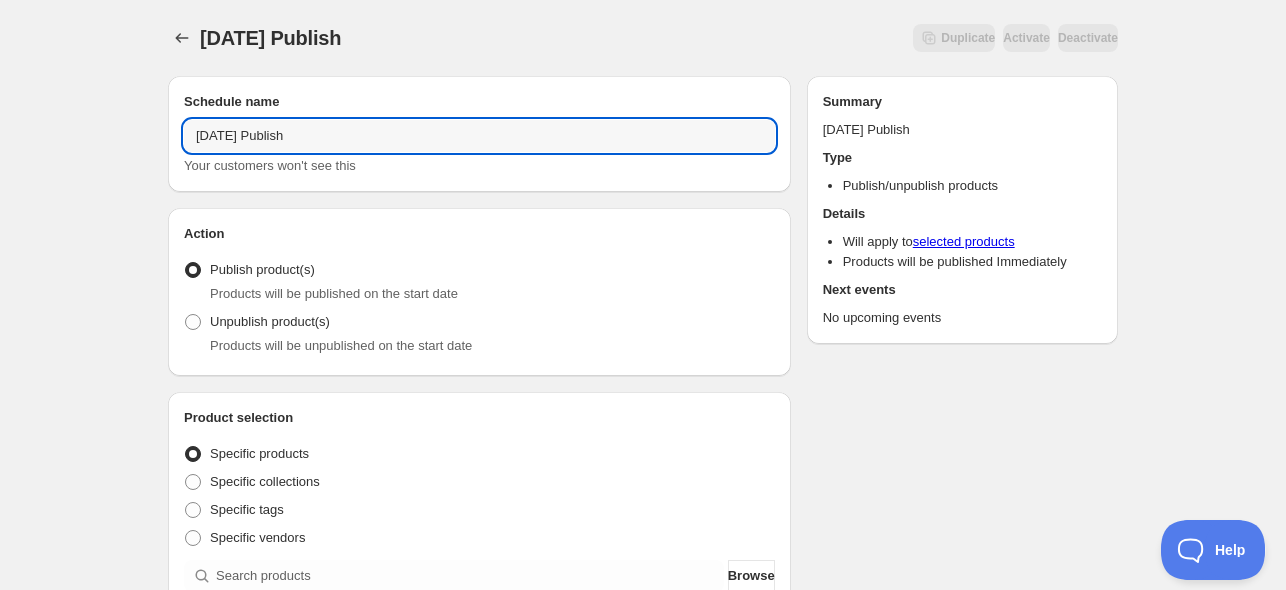scroll, scrollTop: 333, scrollLeft: 0, axis: vertical 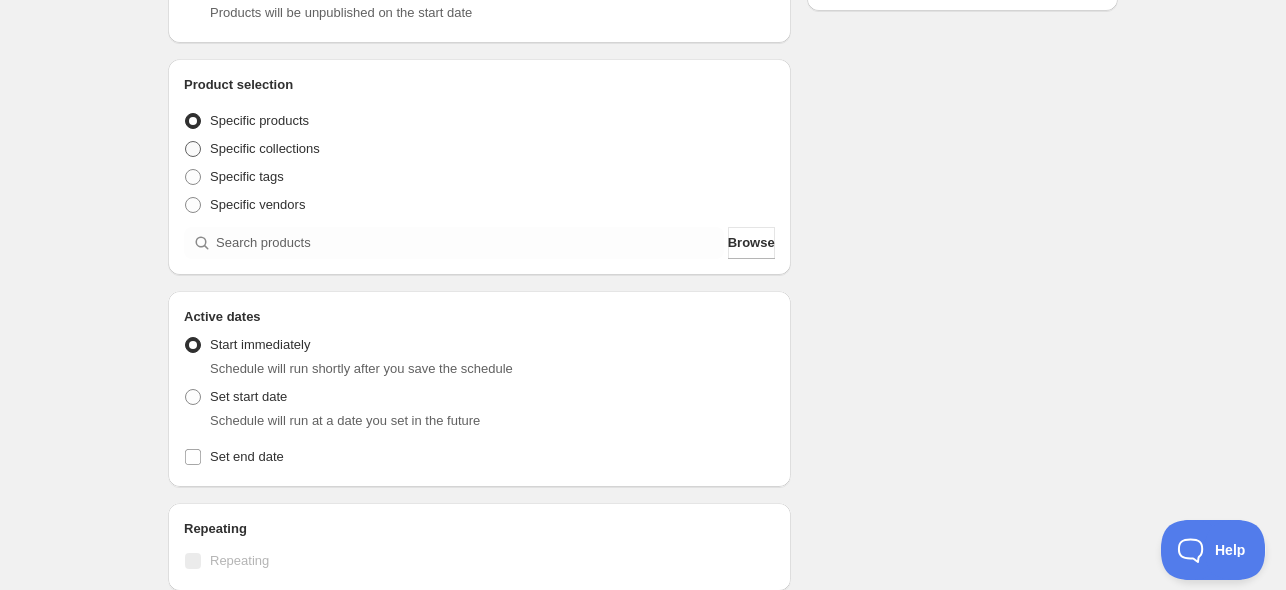 type on "[DATE] Publish" 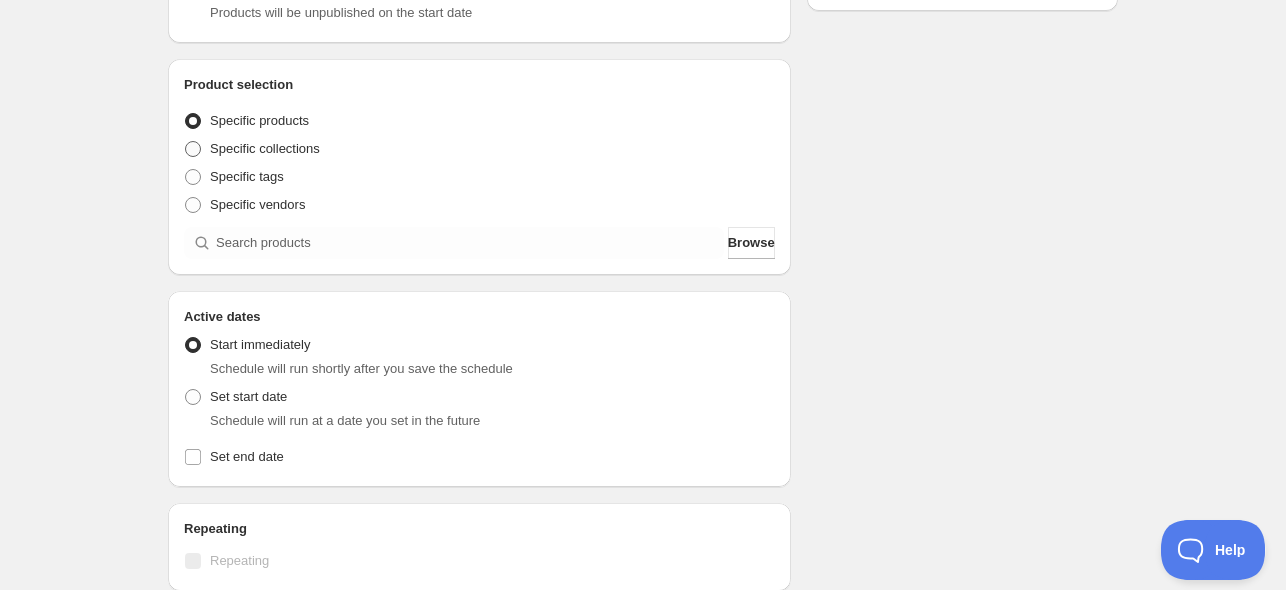 radio on "true" 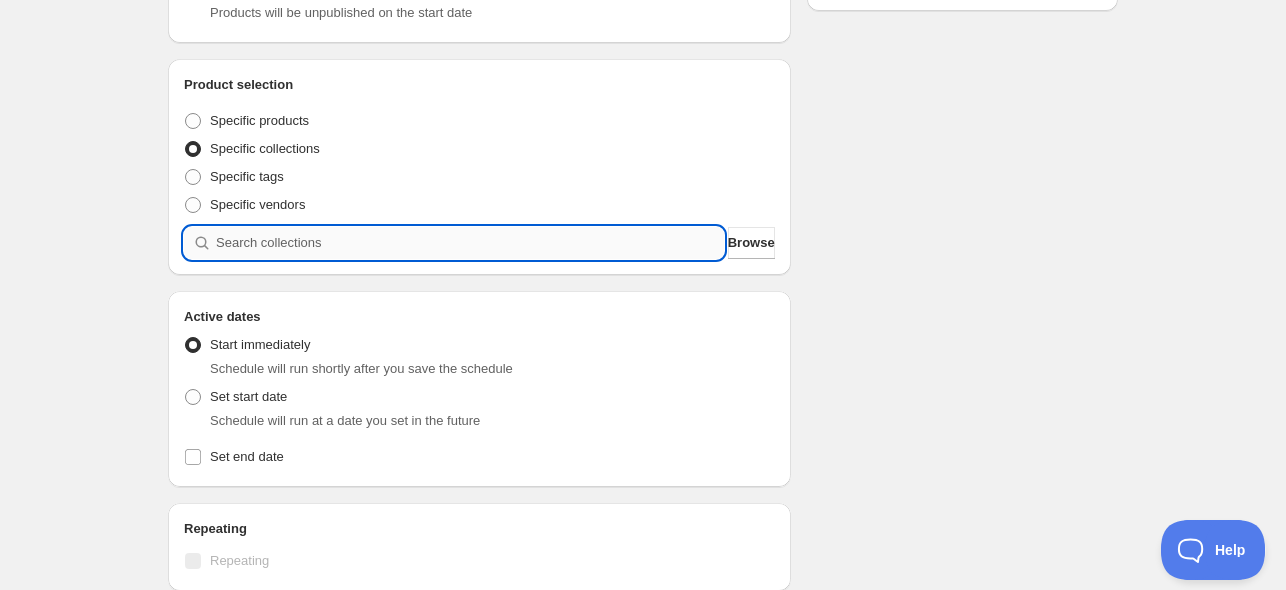 click at bounding box center [470, 243] 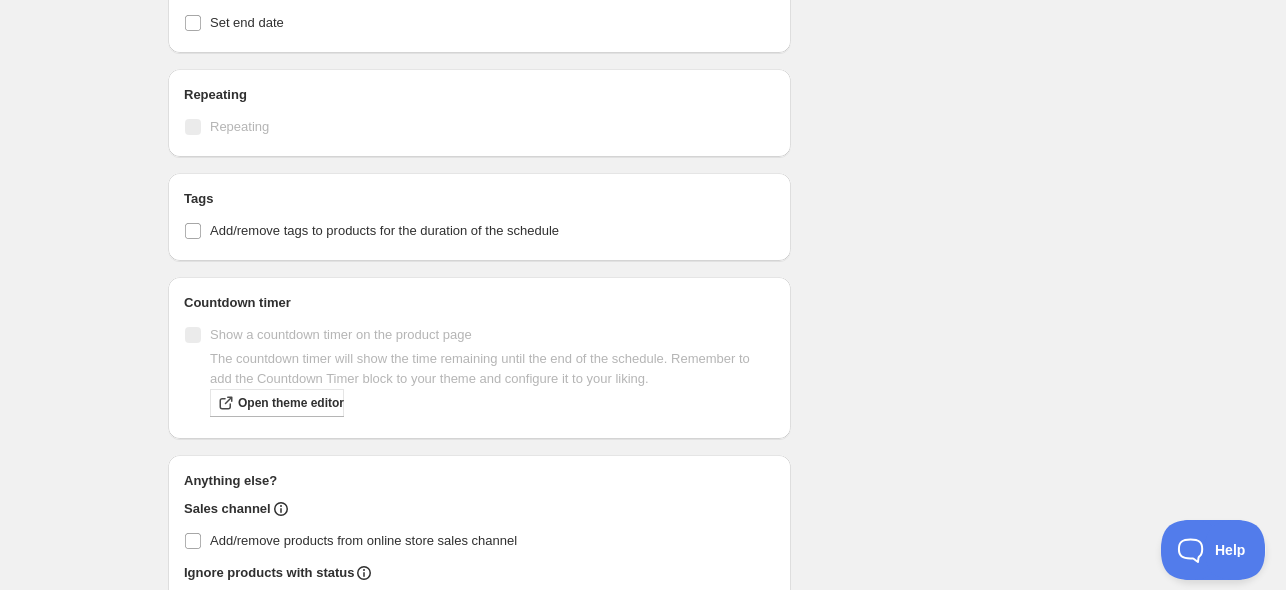 scroll, scrollTop: 666, scrollLeft: 0, axis: vertical 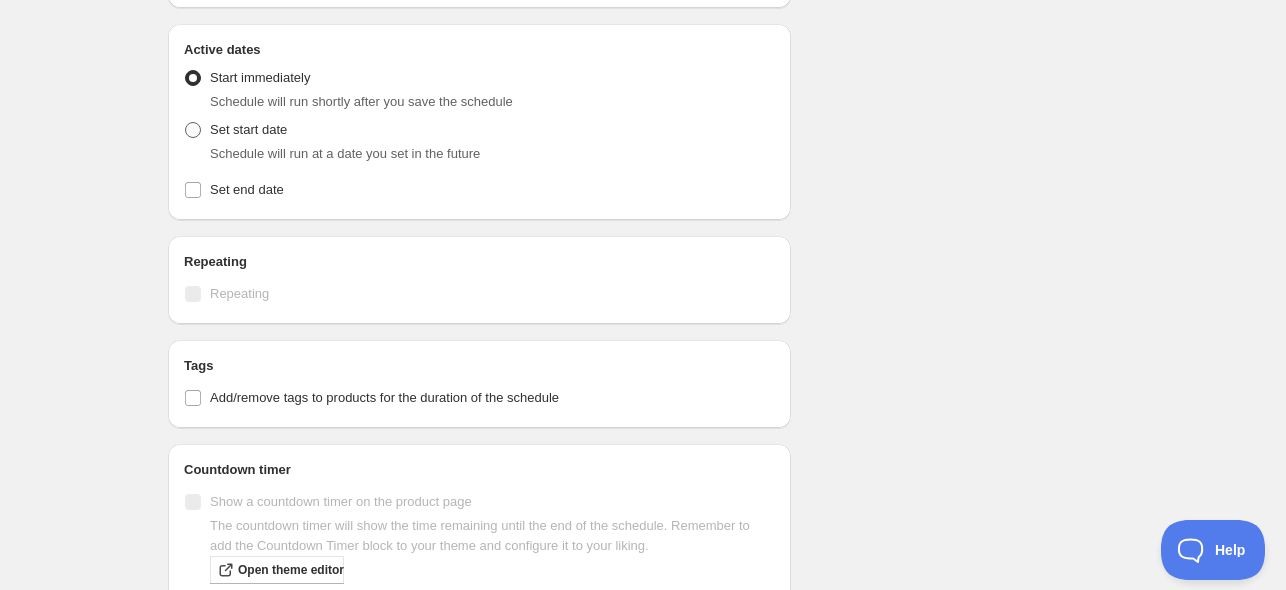 click on "Set start date" at bounding box center (248, 129) 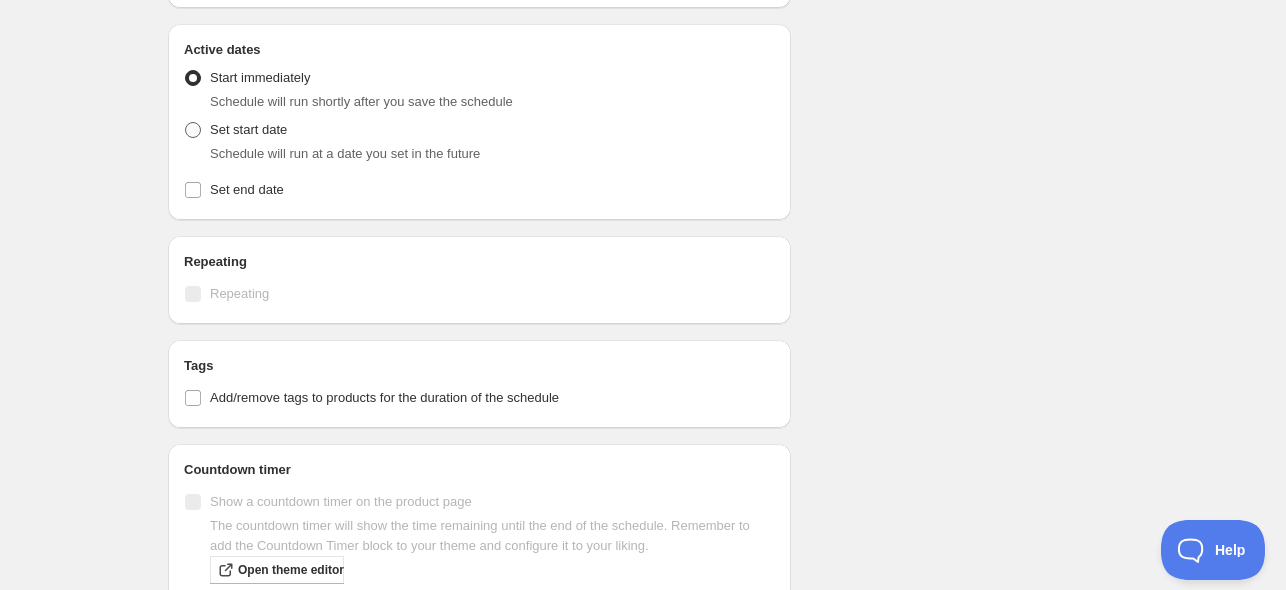 radio on "true" 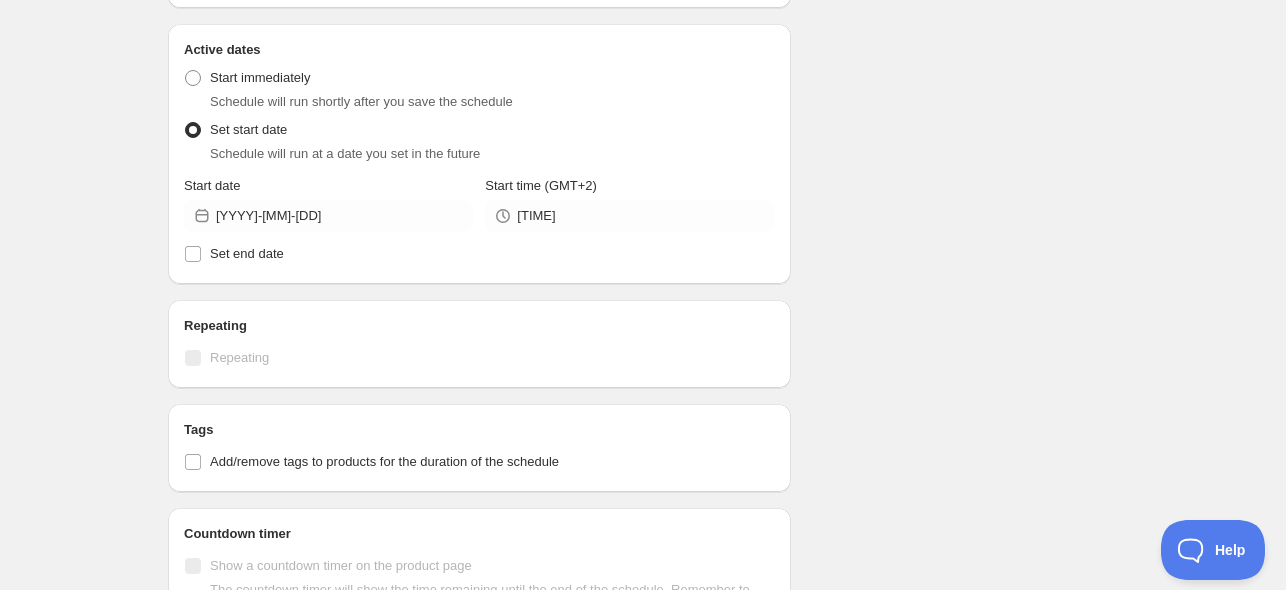 click on "Start time (GMT+2) [TIME]" at bounding box center [328, 204] 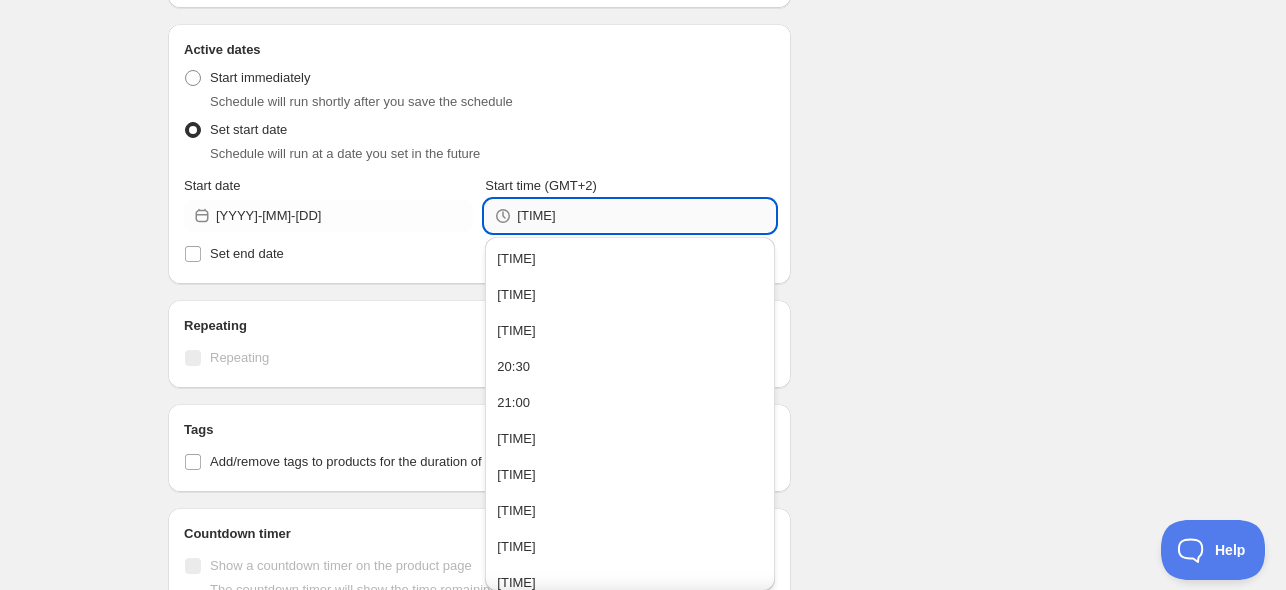 click on "[TIME]" at bounding box center [645, 216] 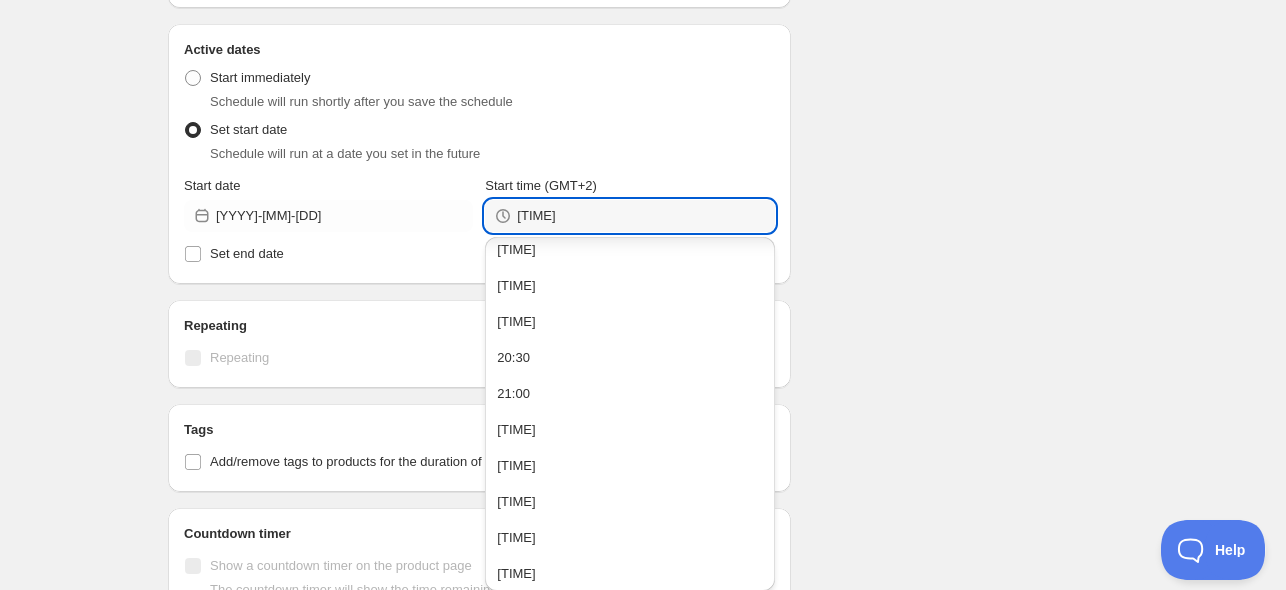 scroll, scrollTop: 13, scrollLeft: 0, axis: vertical 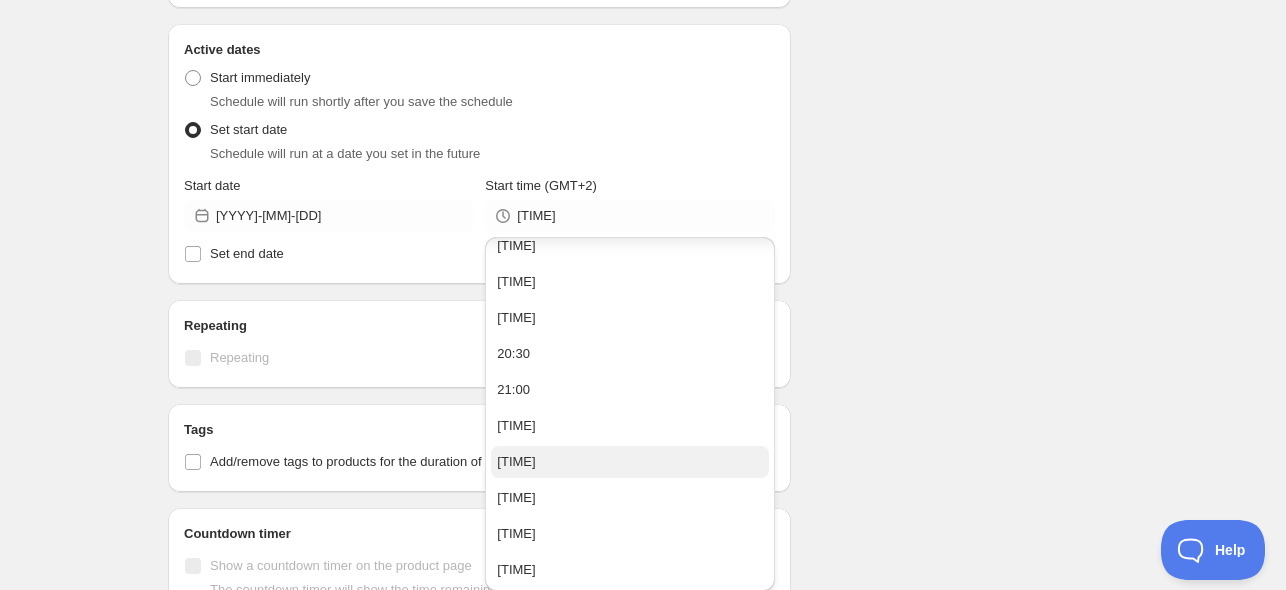 click on "[TIME]" at bounding box center [629, 462] 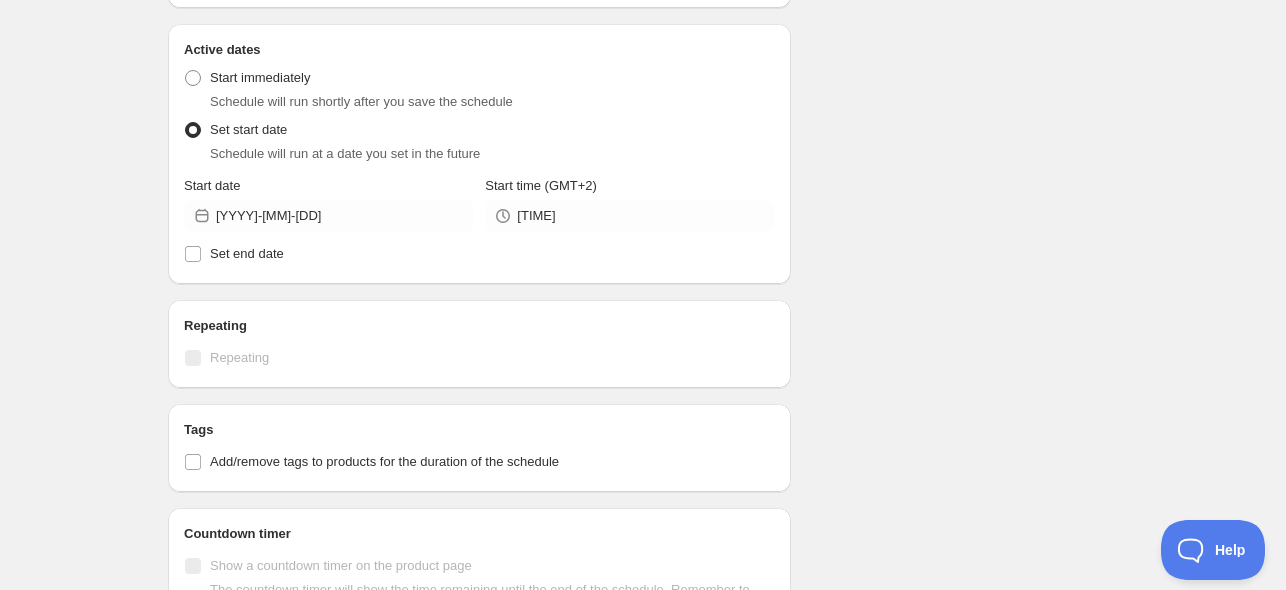 click on "Schedule name [DD]/[MM]/[YYYY] Publish Your customers won't see this Action Action Publish product(s) Products will be published on the start date Unpublish product(s) Products will be unpublished on the start date Product selection Entity type Specific products Specific collections Specific tags Specific vendors Browse [DD]/[MM]/[YYYY] Active dates Active Date Type Start immediately Schedule will run shortly after you save the schedule Set start date Schedule will run at a date you set in the future Start date [YYYY]-[MM]-[DD] Start time (GMT+2) [TIME] Set end date Repeating Repeating Ok Cancel Every 1 Date range Days Weeks Months Years Days Ends Never On specific date After a number of occurances Tags Add/remove tags to products for the duration of the schedule Countdown timer Show a countdown timer on the product page The countdown timer will show the time remaining until the end of the schedule. Remember to add the Countdown Timer block to your theme and configure it to your liking. Open theme editor Anything else? Summary" at bounding box center (635, 171) 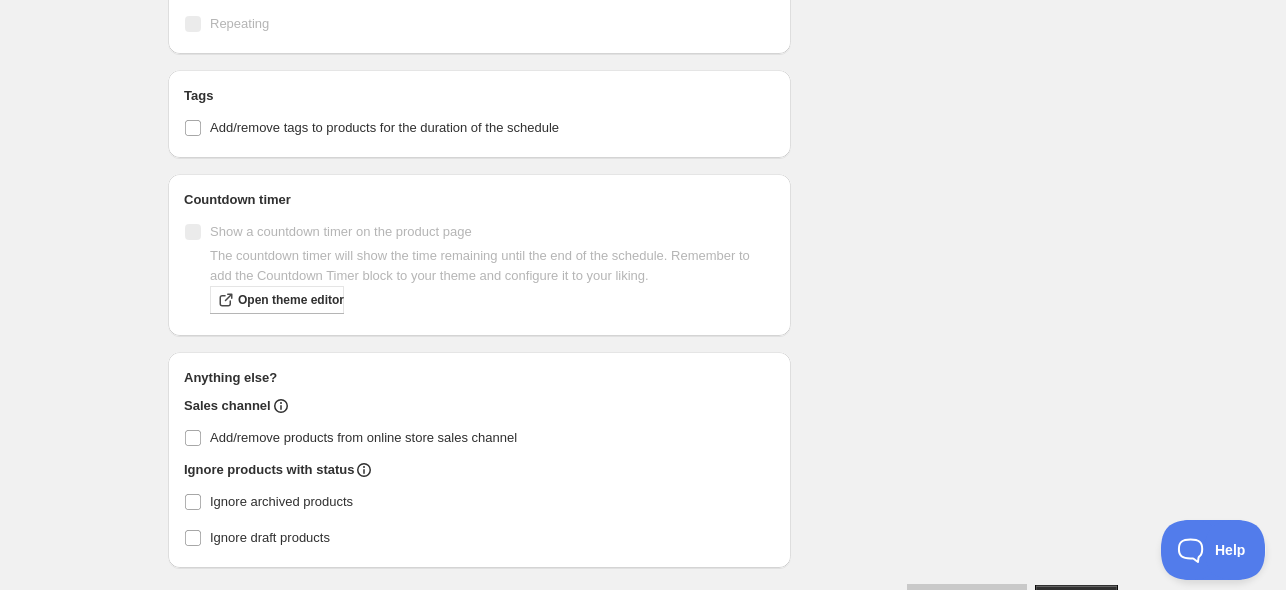 scroll, scrollTop: 1061, scrollLeft: 0, axis: vertical 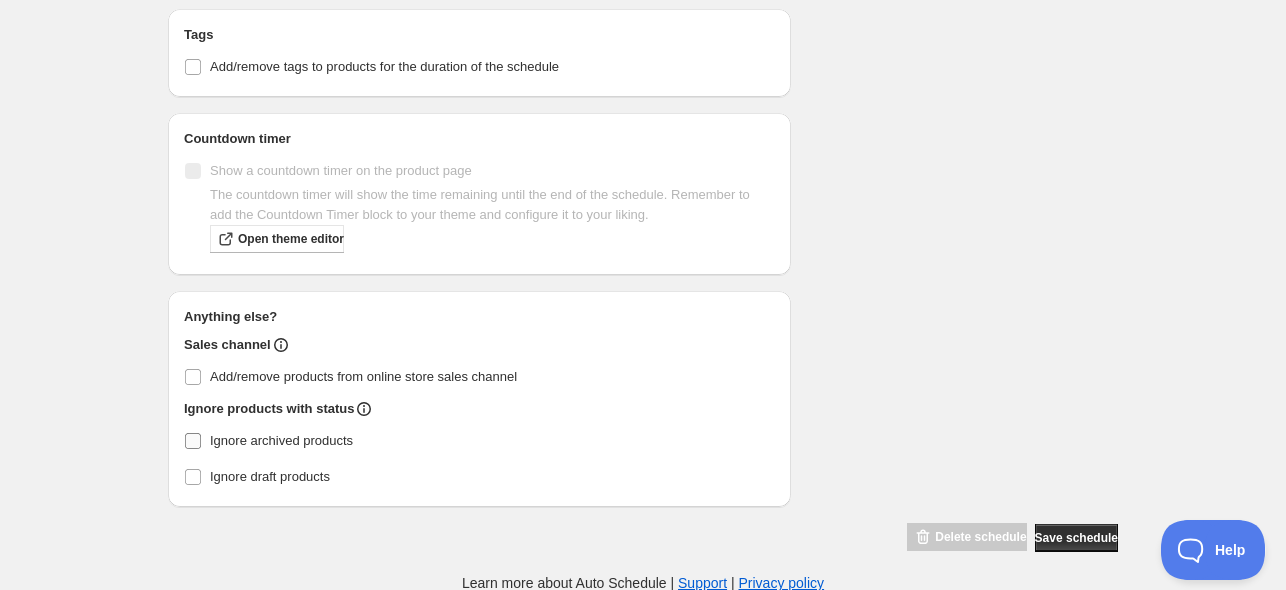 click on "Ignore archived products" at bounding box center [281, 440] 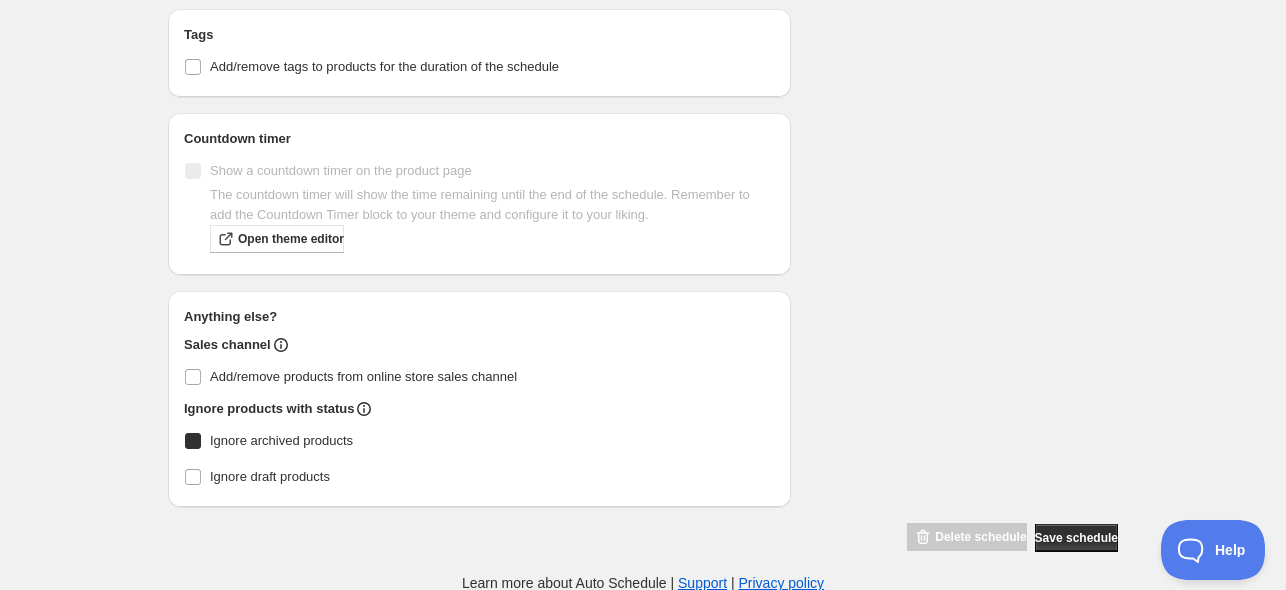 checkbox on "true" 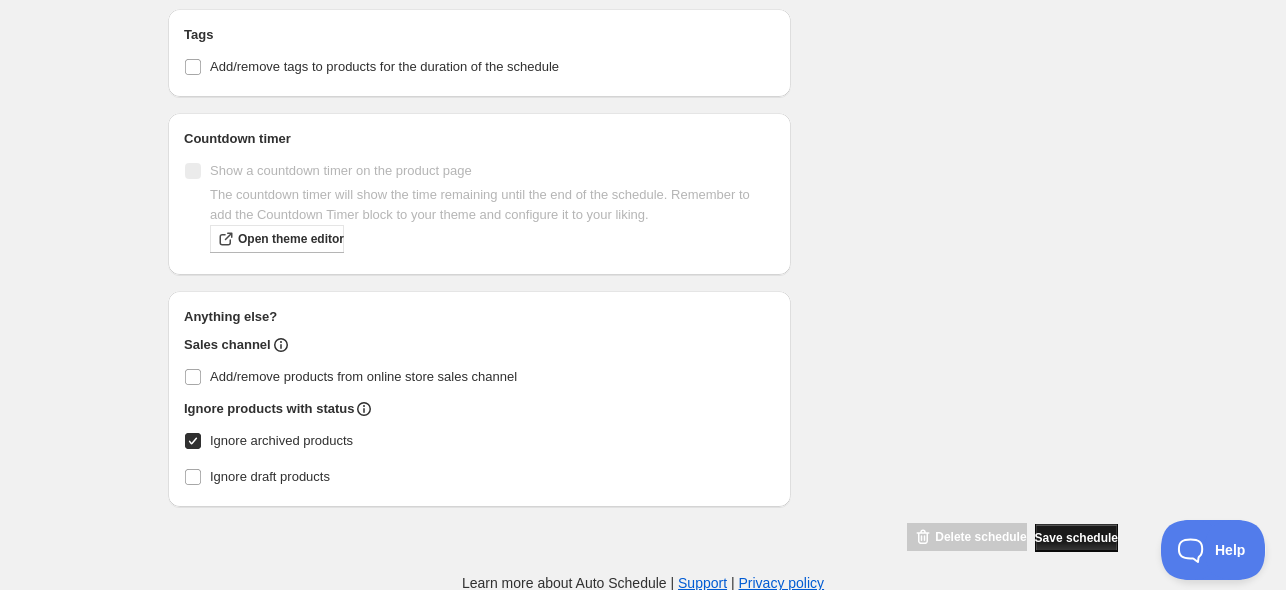click on "Save schedule" at bounding box center [966, 537] 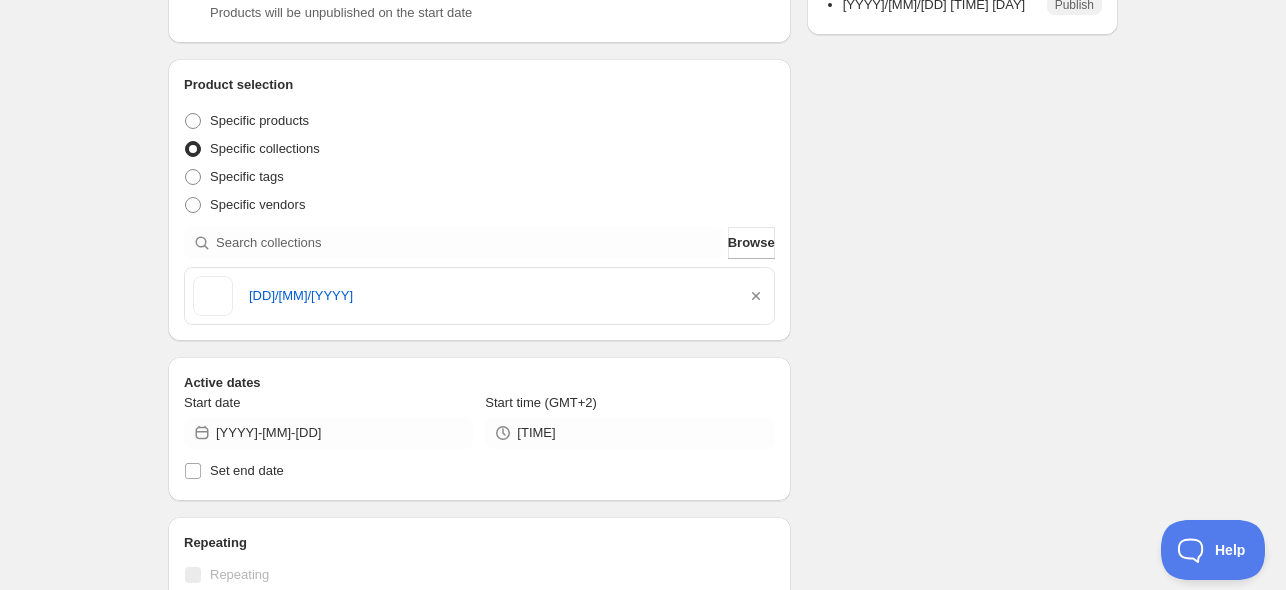 scroll, scrollTop: 166, scrollLeft: 0, axis: vertical 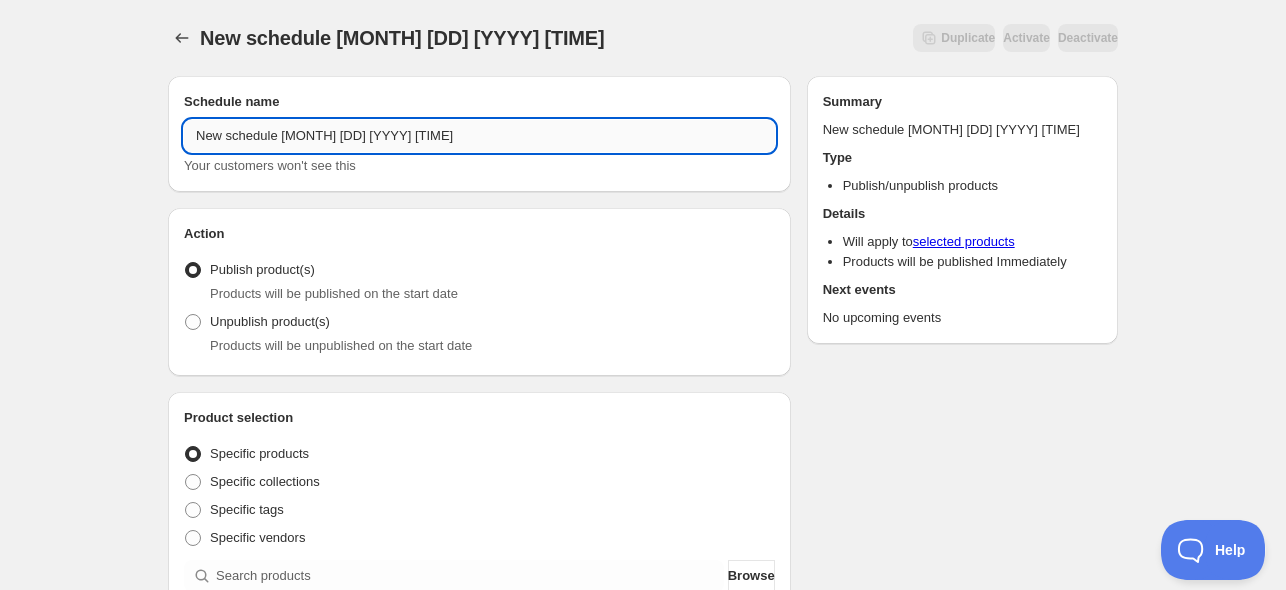 click on "New schedule [MONTH] [DD] [YYYY] [TIME]" at bounding box center (479, 136) 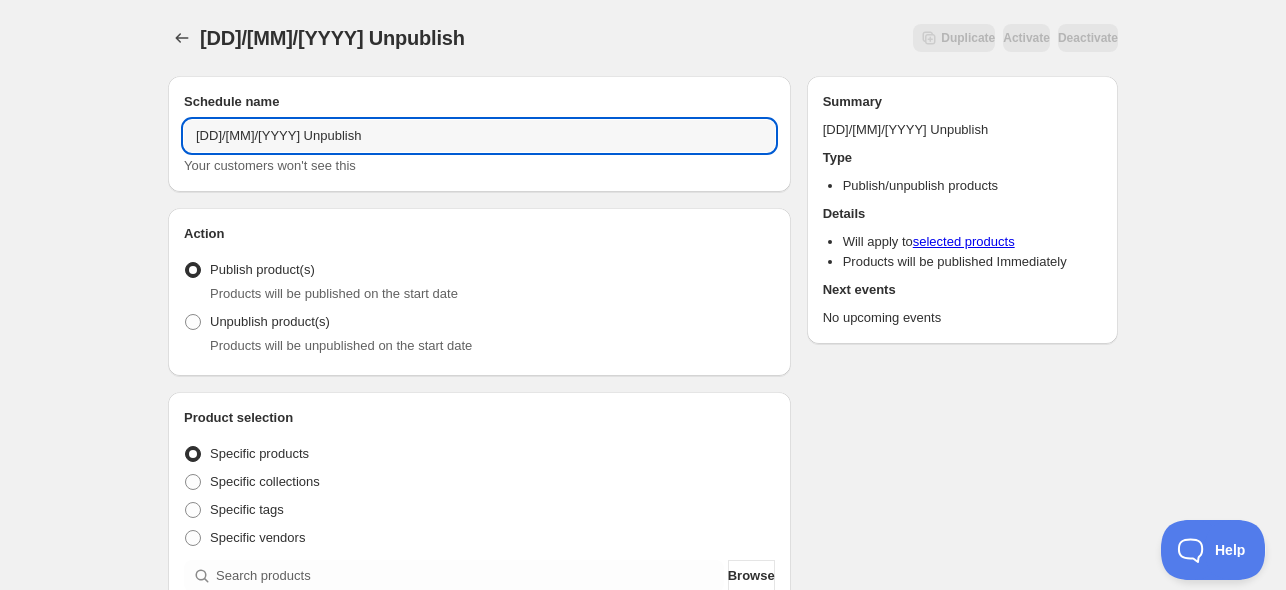 type on "[DD]/[MM]/[YYYY] Unpublish" 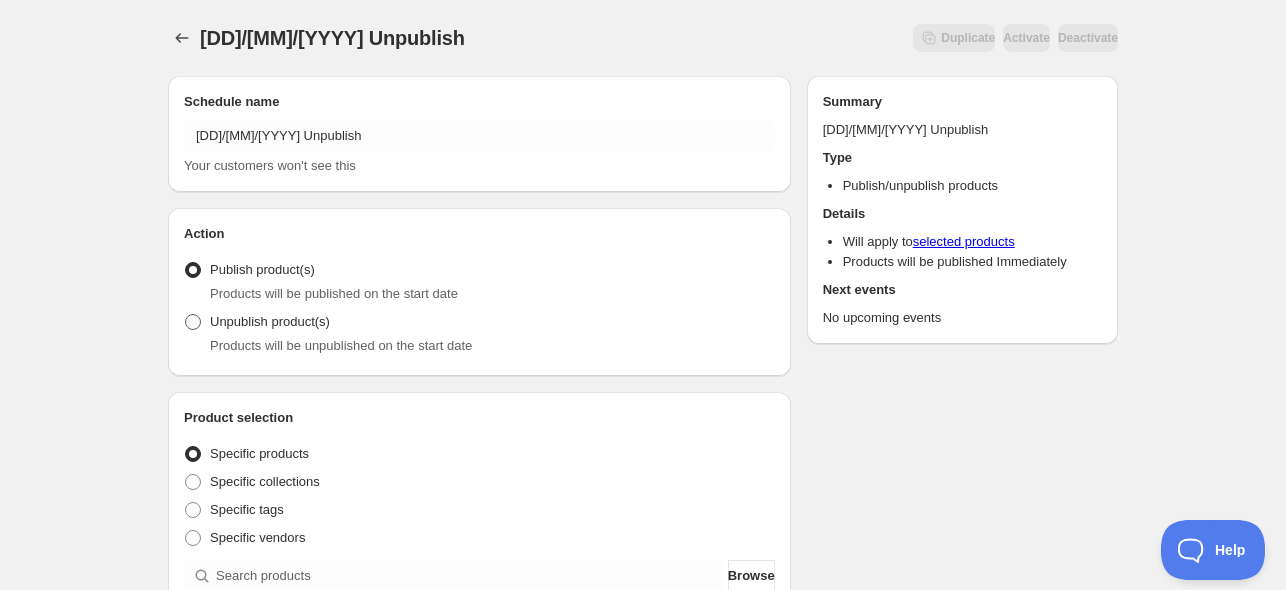 click on "Unpublish product(s)" at bounding box center [270, 321] 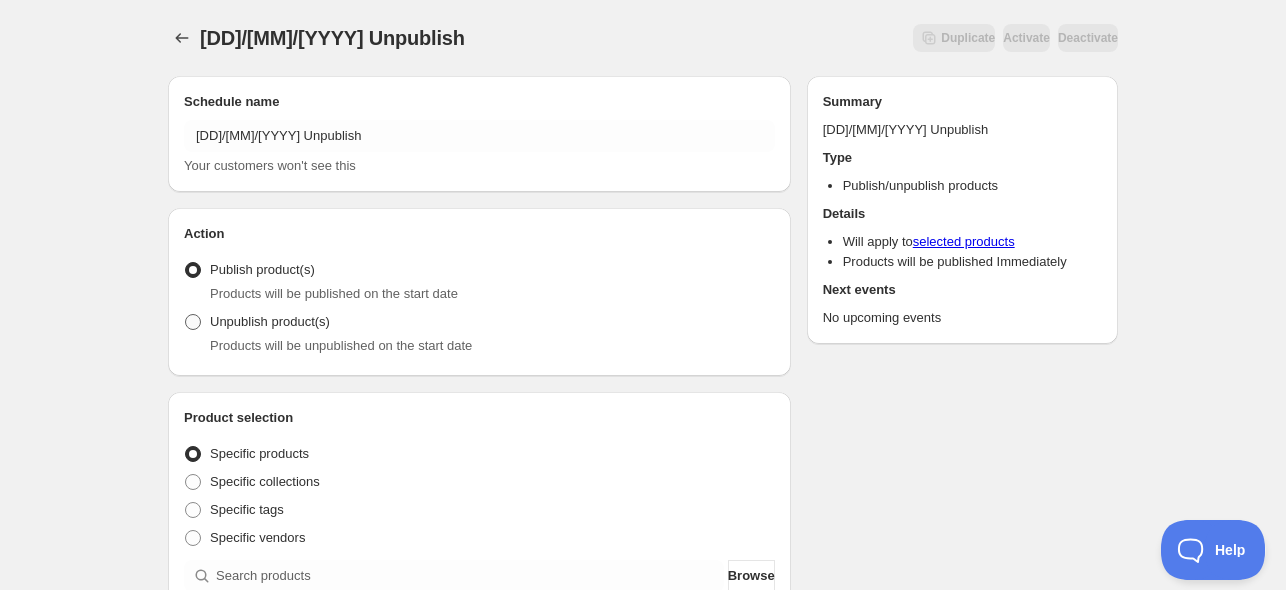 radio on "true" 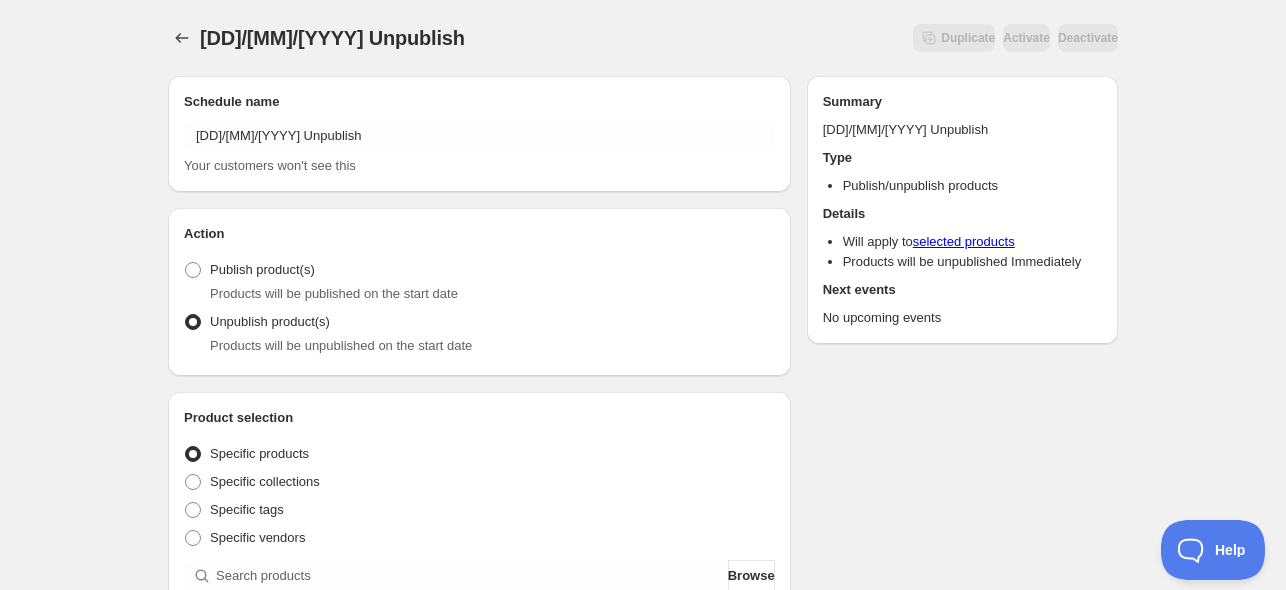 scroll, scrollTop: 166, scrollLeft: 0, axis: vertical 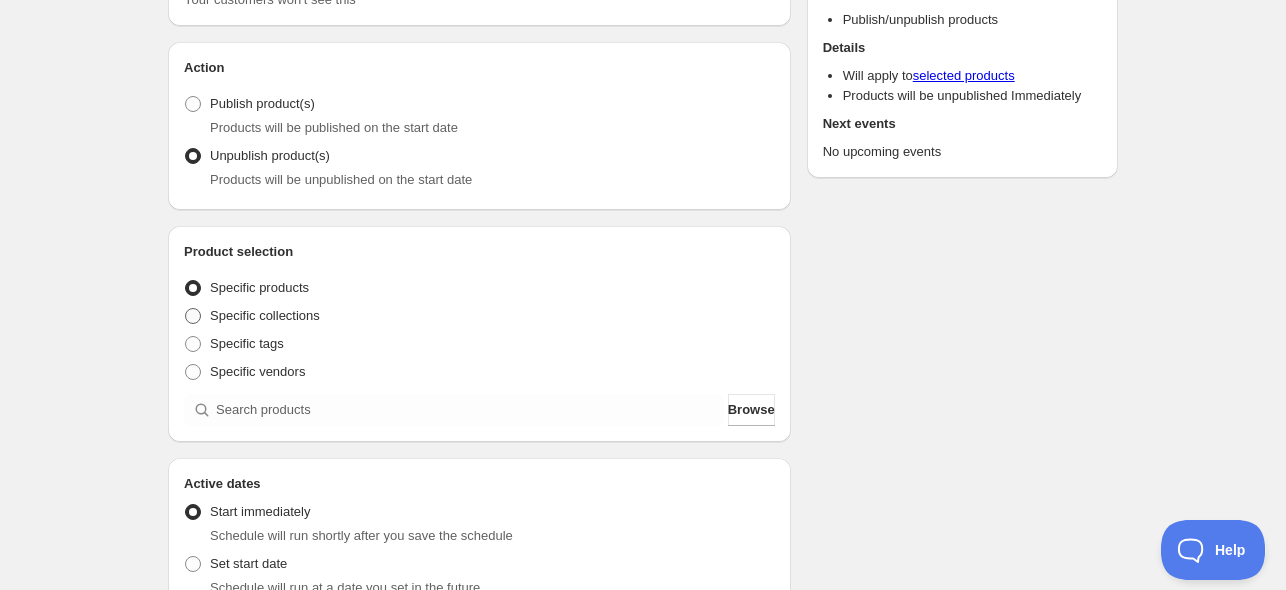 click on "Specific collections" at bounding box center [265, 315] 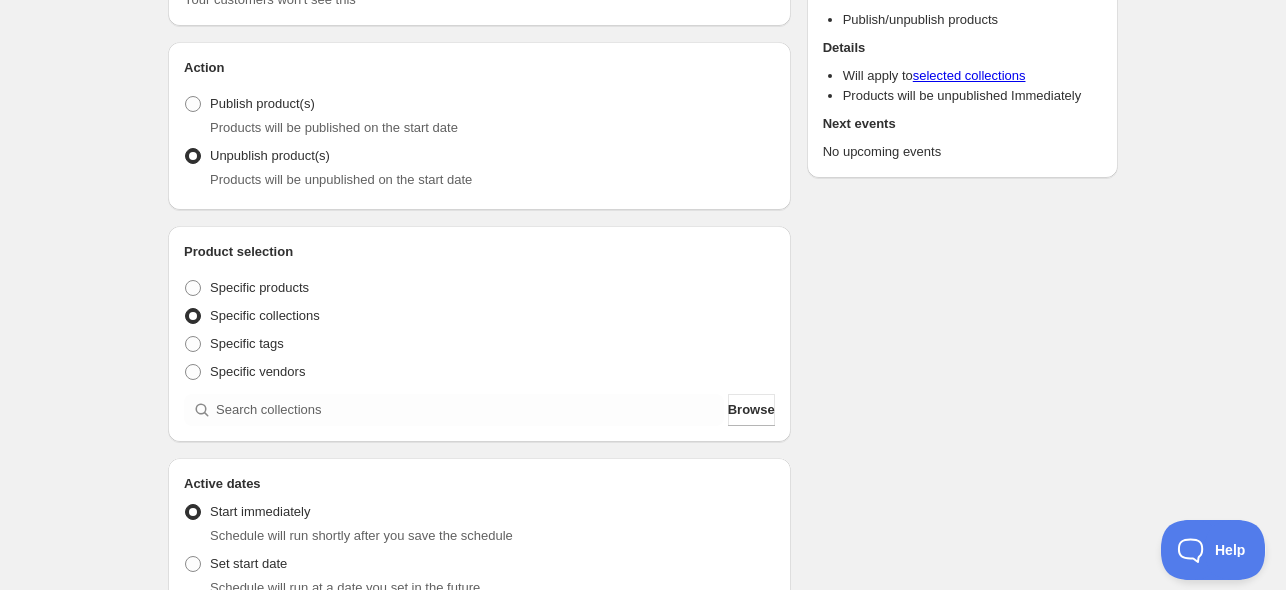 click on "Product selection Entity type Specific products Specific collections Specific tags Specific vendors Browse [DD]/[MM]/[YYYY] Active dates Active Date Type Start immediately Schedule will run shortly after you save the schedule Set start date Schedule will run at a date you set in the future Start date [YYYY]-[MM]-[DD] Start time (GMT+2) [TIME] Set end date Repeating Repeating Ok Cancel Every 1 Date range Days Weeks Months Years Days Ends Never On specific date After a number of occurances Tags Add/remove tags to products for the duration of the schedule Countdown timer Show a countdown timer on the product page The countdown timer will show the time remaining until the end of the schedule. Remember to add the Countdown Timer block to your theme and configure it to your liking. Open theme editor Anything else? Type" at bounding box center [479, 334] 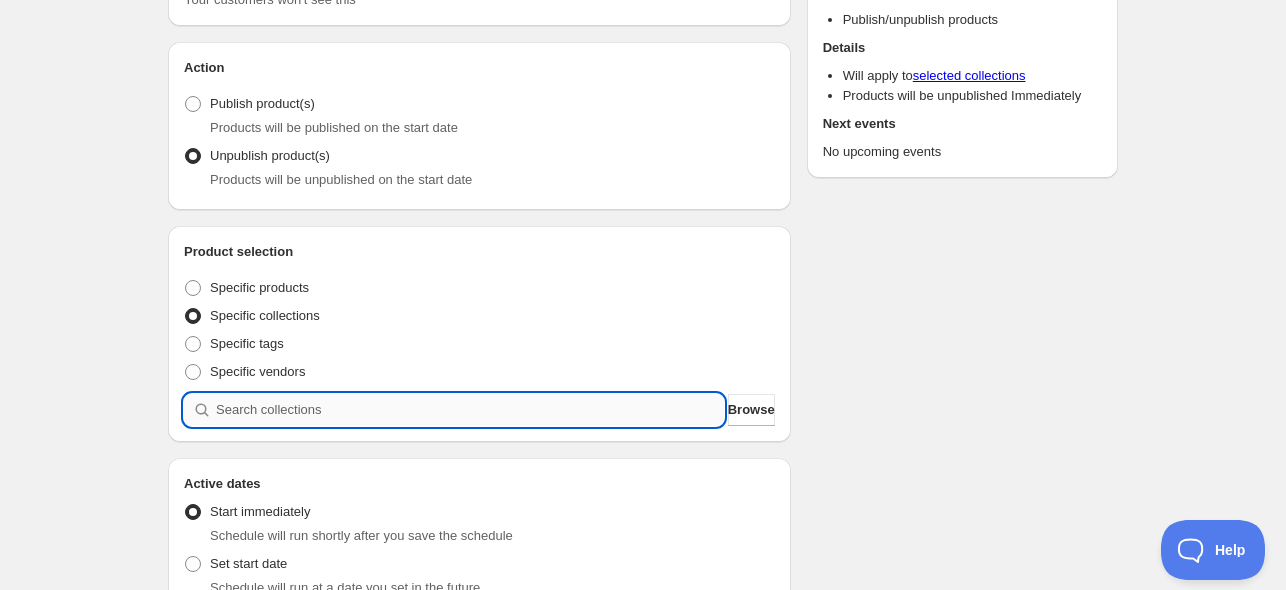click at bounding box center [470, 410] 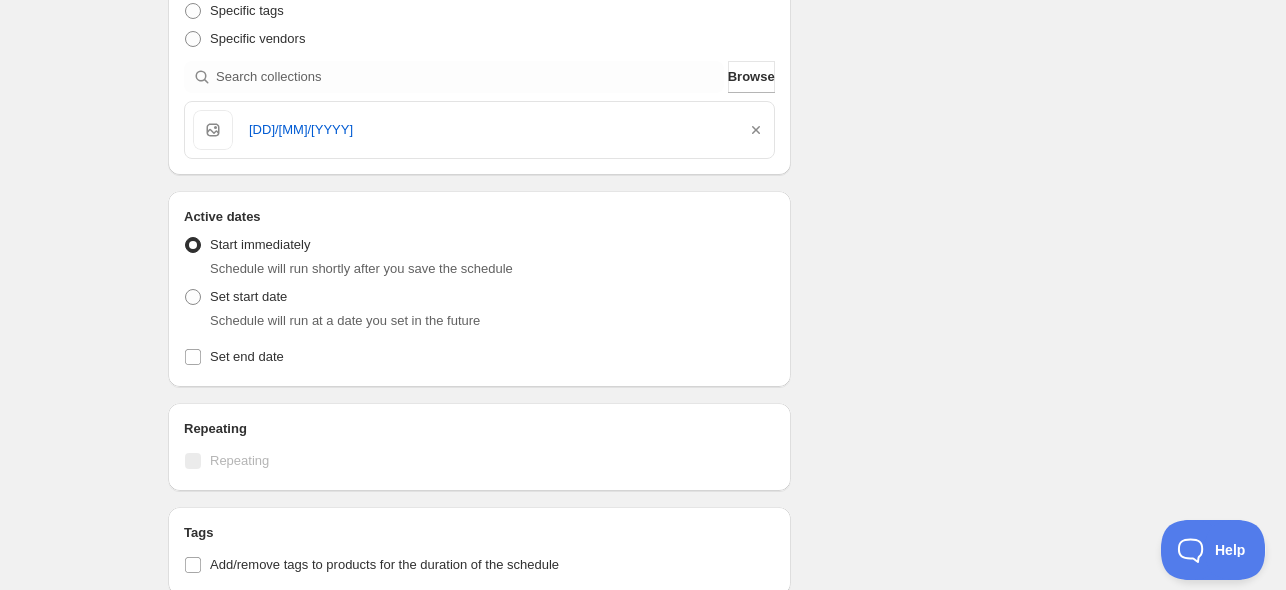 scroll, scrollTop: 500, scrollLeft: 0, axis: vertical 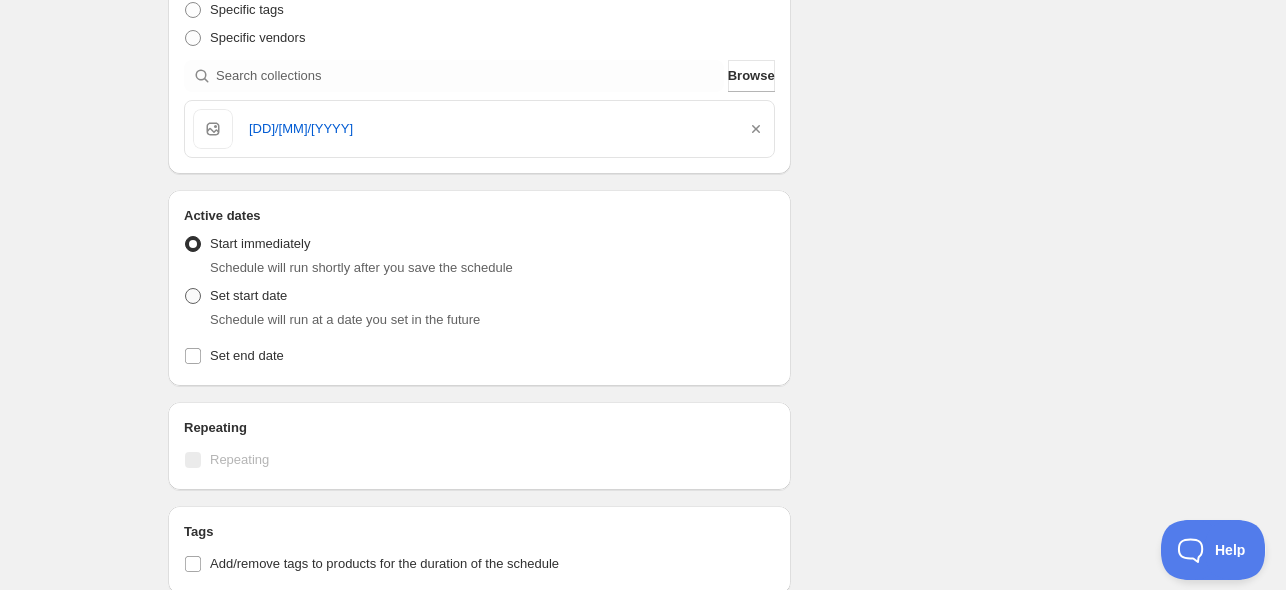 click on "Set start date" at bounding box center (248, 295) 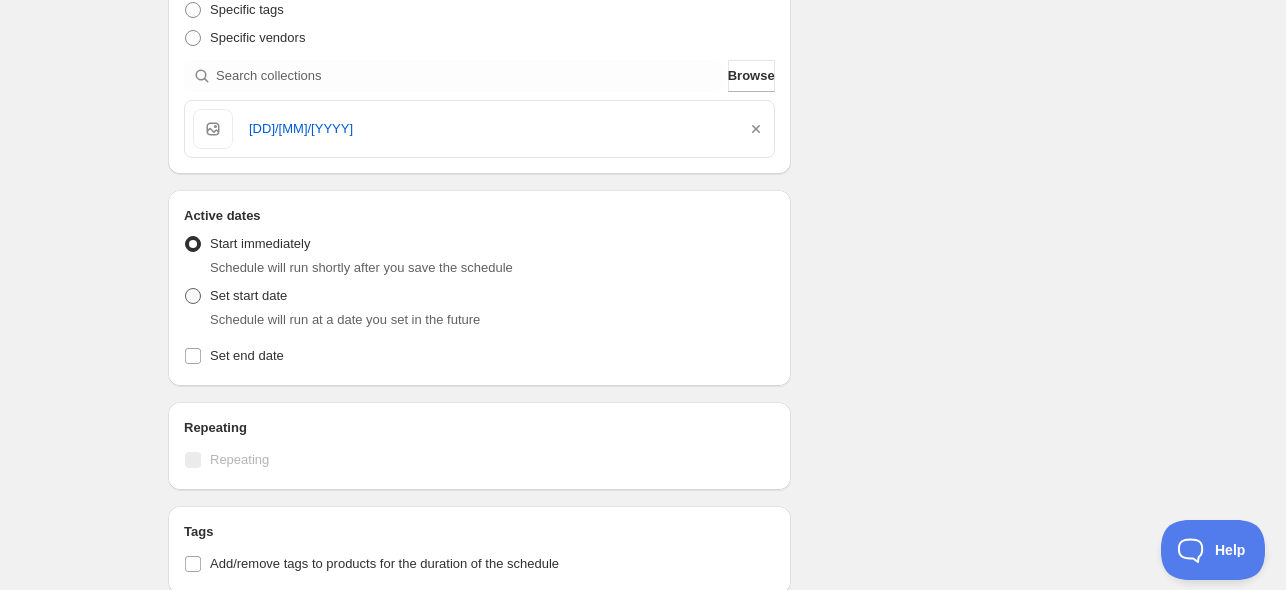 radio on "true" 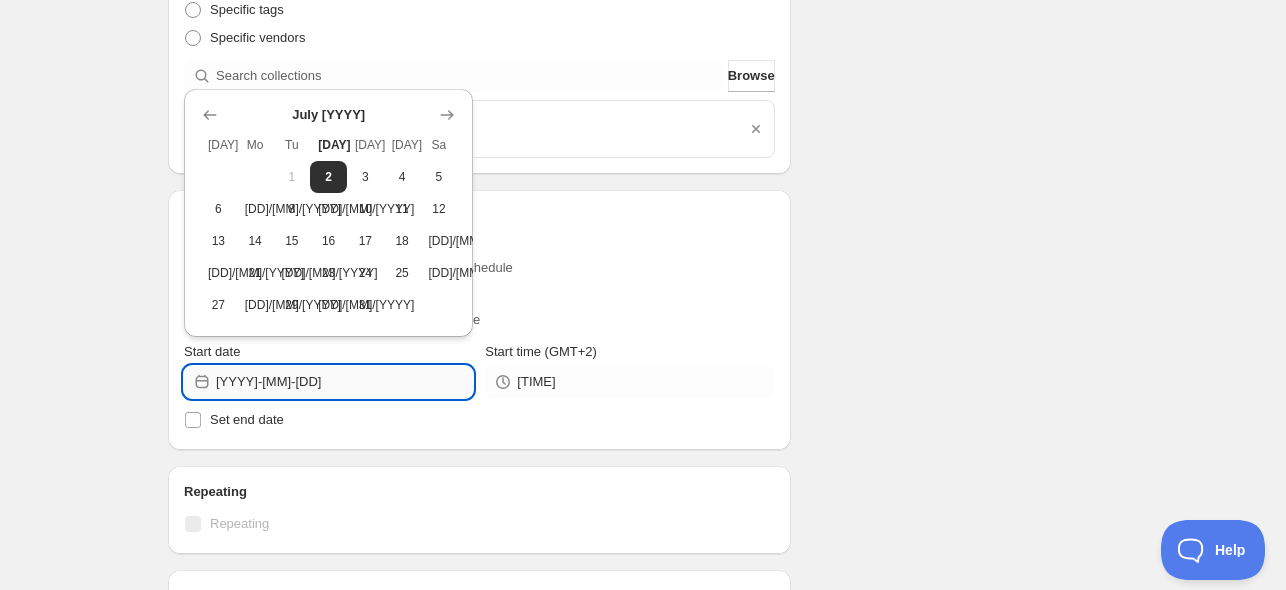 click on "[YYYY]-[MM]-[DD]" at bounding box center [344, 382] 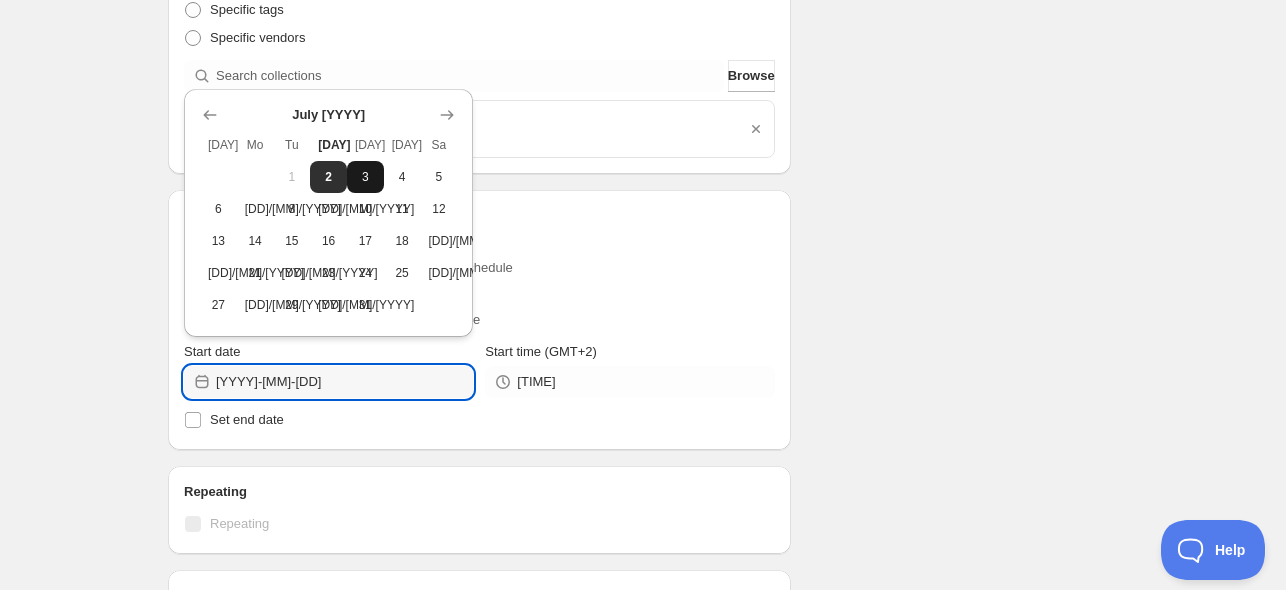 click on "3" at bounding box center [365, 177] 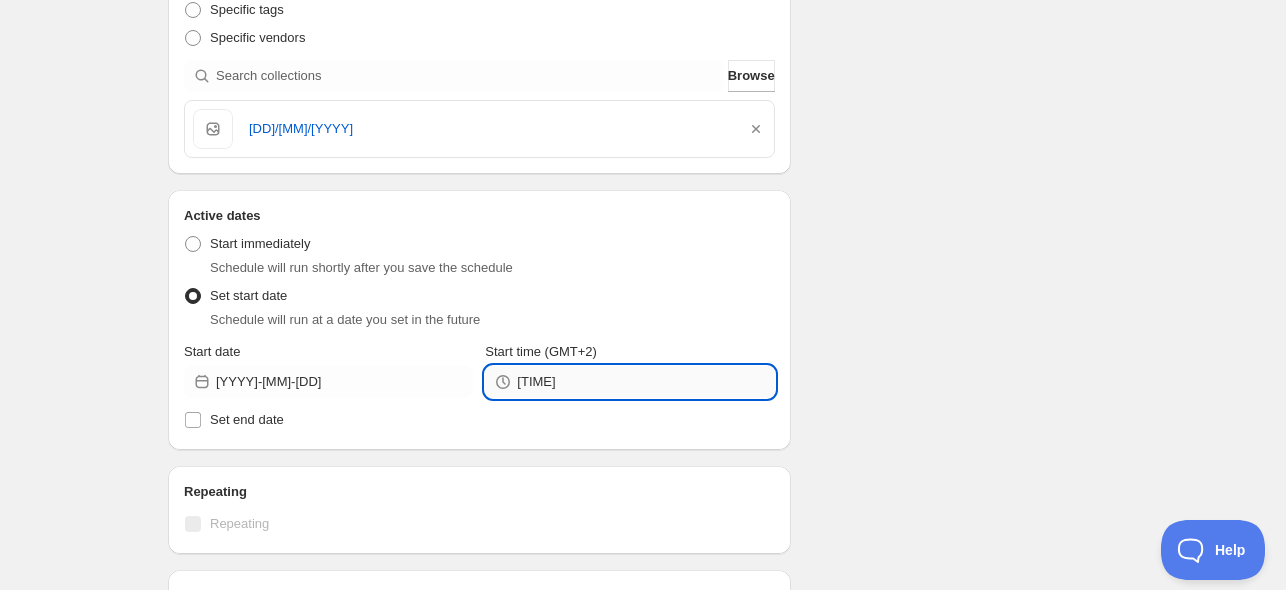click on "[TIME]" at bounding box center [645, 382] 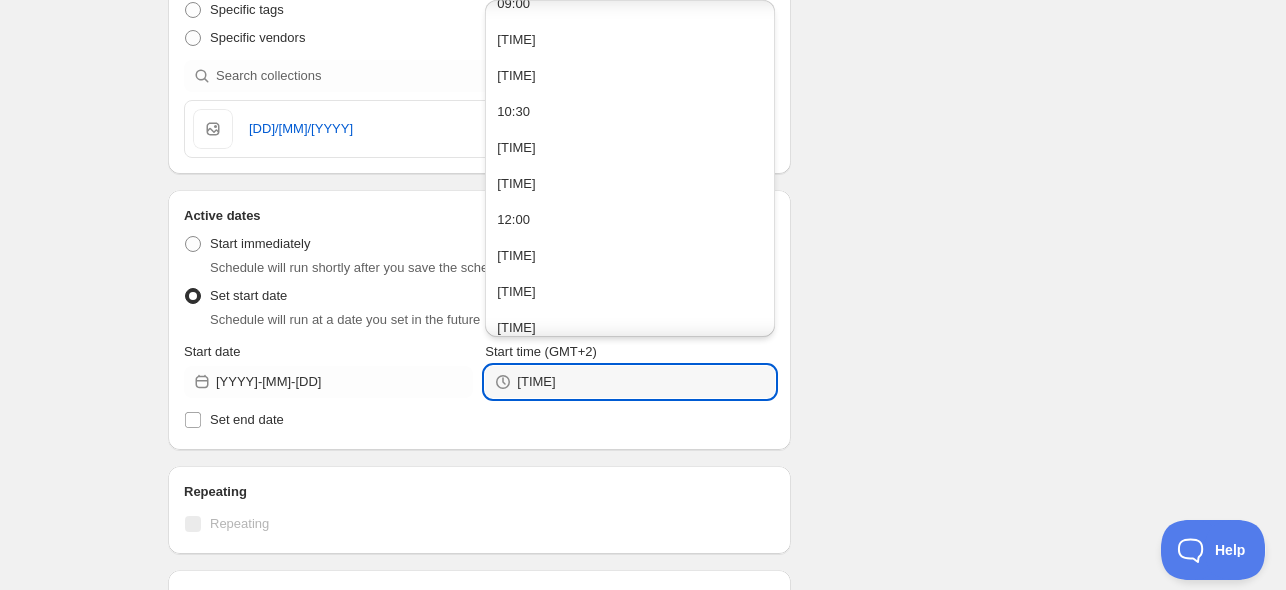 scroll, scrollTop: 1399, scrollLeft: 0, axis: vertical 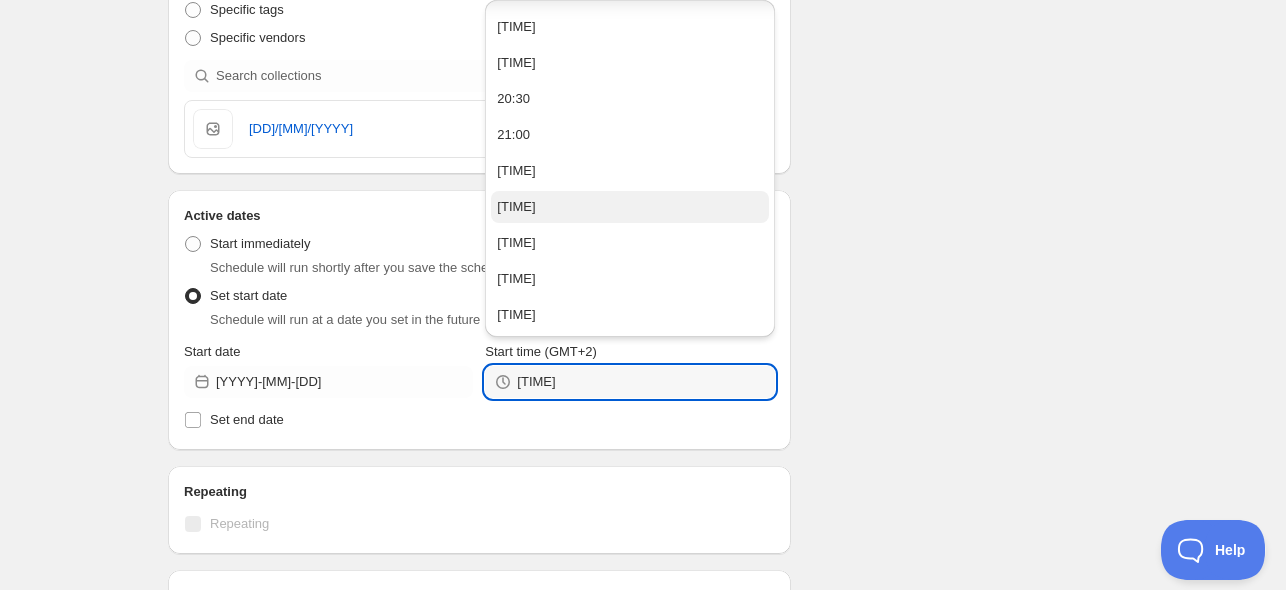 click on "[TIME]" at bounding box center (629, 207) 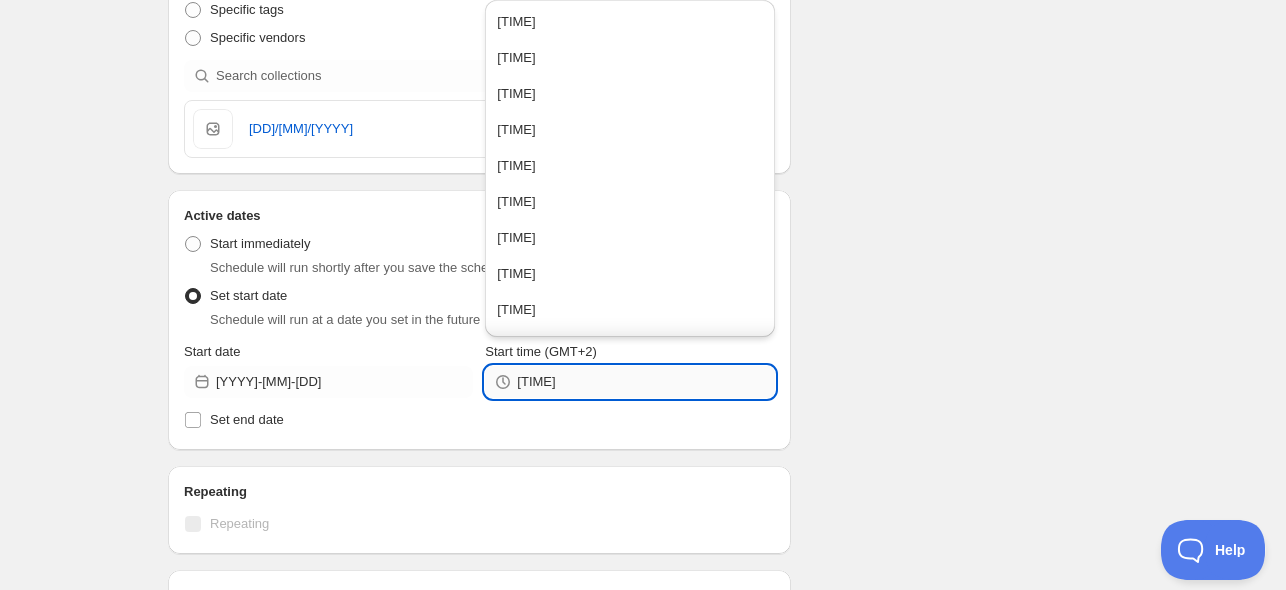 click on "[TIME]" at bounding box center [645, 382] 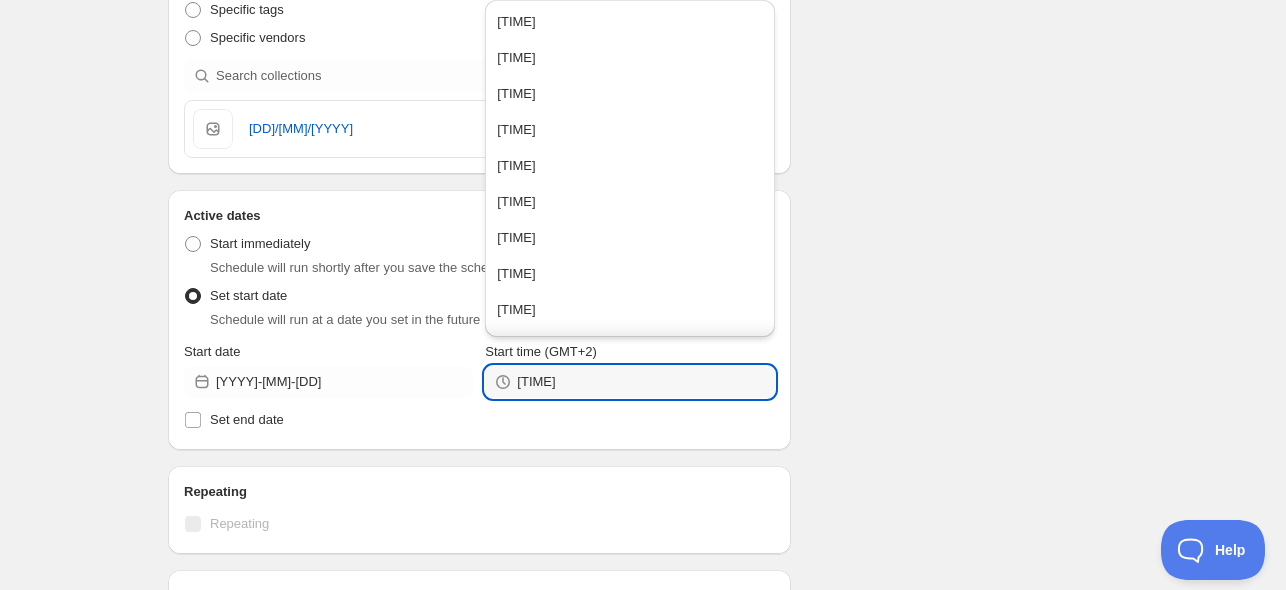 click on "Schedule name [DD]/[MM]/[YYYY] Unpublish Your customers won't see this Action Action Publish product(s) Products will be published on the start date Unpublish product(s) Products will be unpublished on the start date Product selection Entity type Specific products Specific collections Specific tags Specific vendors Browse [DD]/[MM]/[YYYY] Active dates Active Date Type Start immediately Schedule will run shortly after you save the schedule Set start date Schedule will run at a date you set in the future Start date [YYYY]-[MM]-[DD] Start time (GMT+2) [TIME] Set end date Repeating Repeating Ok Cancel Every 1 Date range Days Weeks Months Years Days Ends Never On specific date After a number of occurances Tags Add/remove tags to products for the duration of the schedule Countdown timer Show a countdown timer on the product page The countdown timer will show the time remaining until the end of the schedule. Remember to add the Countdown Timer block to your theme and configure it to your liking. Open theme editor Anything else? Type" at bounding box center (635, 335) 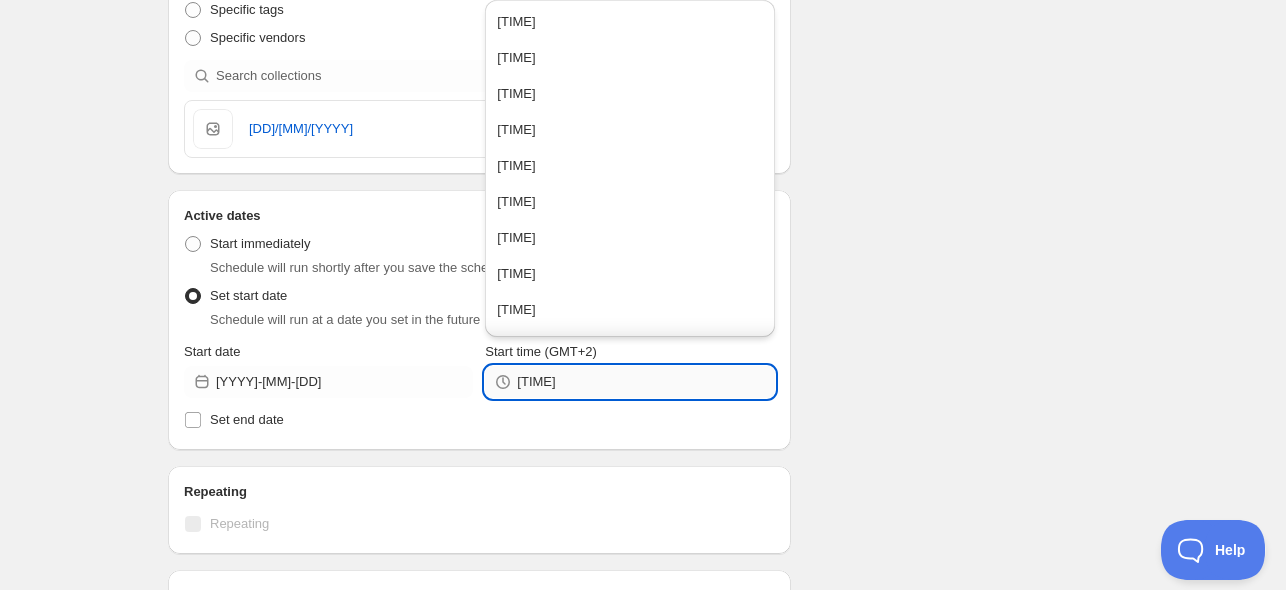 click on "[TIME]" at bounding box center (645, 382) 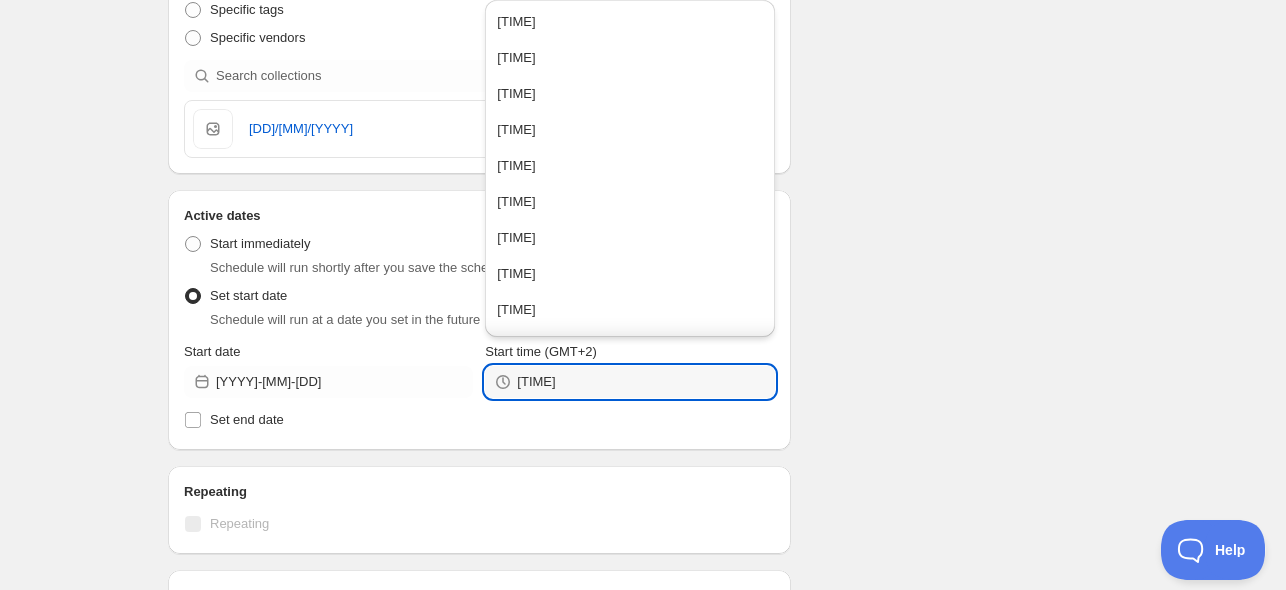 type on "[TIME]" 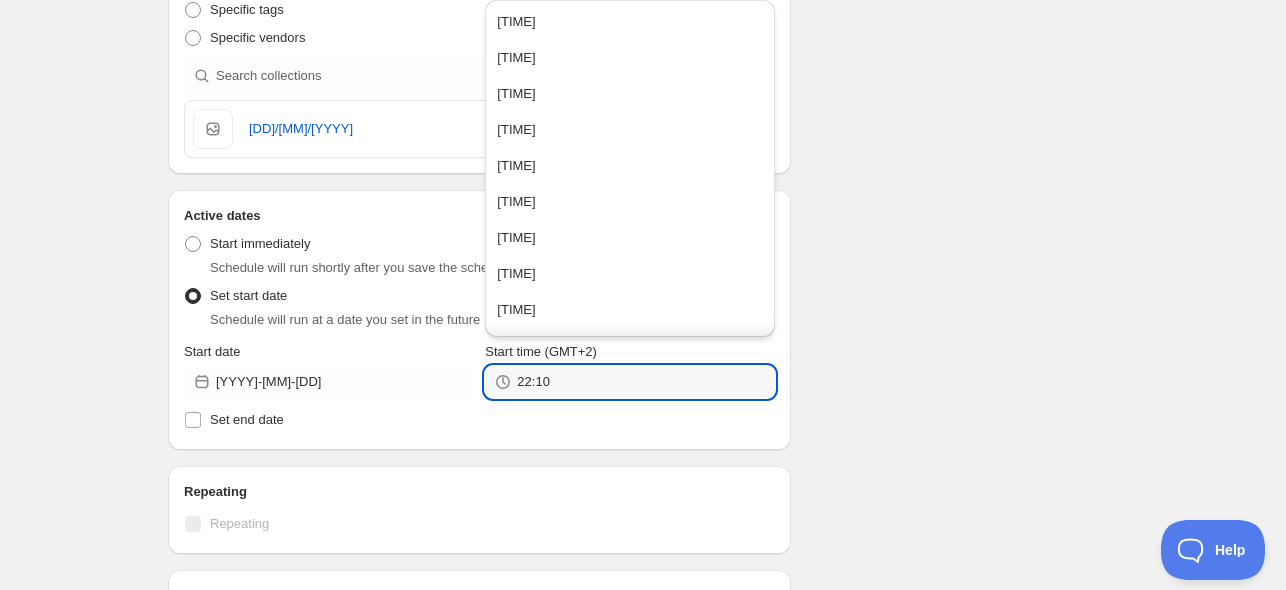 click on "Schedule name [DATE] Unpublish Your customers won't see this Action Action Publish product(s) Products will be published on the start date Unpublish product(s) Products will be unpublished on the start date Product selection Entity type Specific products Specific collections Specific tags Specific vendors Browse [DATE] Active dates Active Date Type Start immediately Schedule will run shortly after you save the schedule Set start date Schedule will run at a date you set in the future Start date [DATE] Start time (GMT+2) [TIME] Set end date Repeating Repeating Ok Cancel Every 1 Date range Days Weeks Months Years Days Ends Never On specific date After a number of occurances Tags Add/remove tags to products for the duration of the schedule Countdown timer Show a countdown timer on the product page The countdown timer will show the time remaining until the end of the schedule. Remember to add the Countdown Timer block to your theme and configure it to your liking. Open theme editor Anything else? Type" at bounding box center (635, 335) 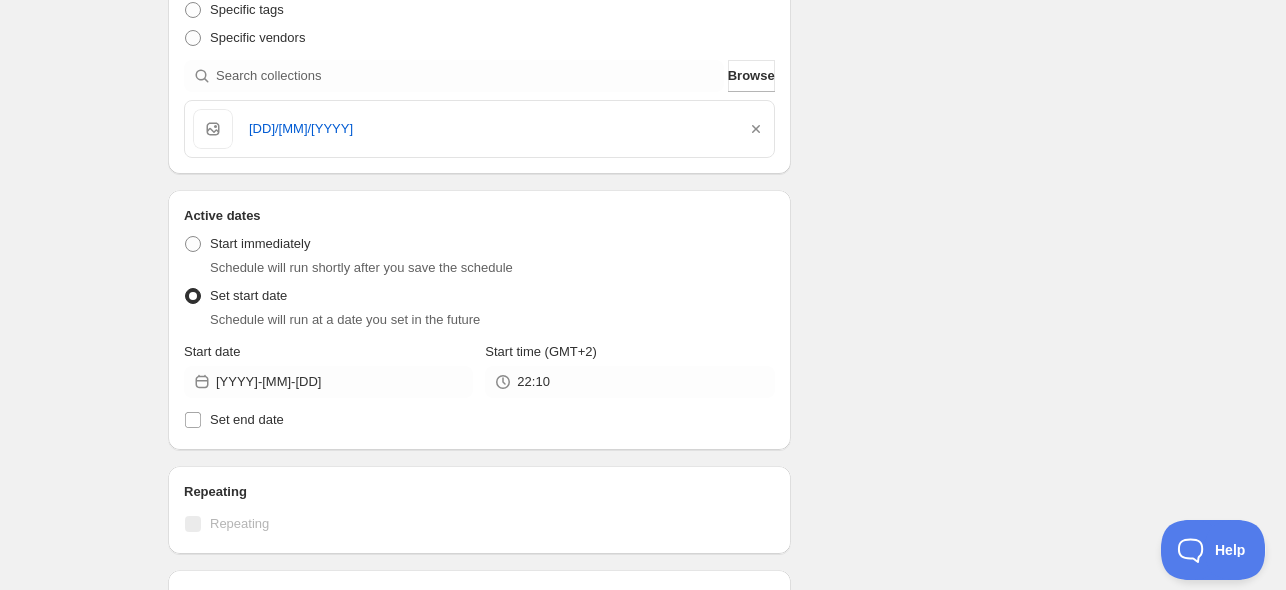 click on "Schedule name [DATE] Unpublish Your customers won't see this Action Action Publish product(s) Products will be published on the start date Unpublish product(s) Products will be unpublished on the start date Product selection Entity type Specific products Specific collections Specific tags Specific vendors Browse [DATE] Active dates Active Date Type Start immediately Schedule will run shortly after you save the schedule Set start date Schedule will run at a date you set in the future Start date [DATE] Start time (GMT+2) [TIME] Set end date Repeating Repeating Ok Cancel Every 1 Date range Days Weeks Months Years Days Ends Never On specific date After a number of occurances Tags Add/remove tags to products for the duration of the schedule Countdown timer Show a countdown timer on the product page The countdown timer will show the time remaining until the end of the schedule. Remember to add the Countdown Timer block to your theme and configure it to your liking. Open theme editor Anything else? Type" at bounding box center [635, 335] 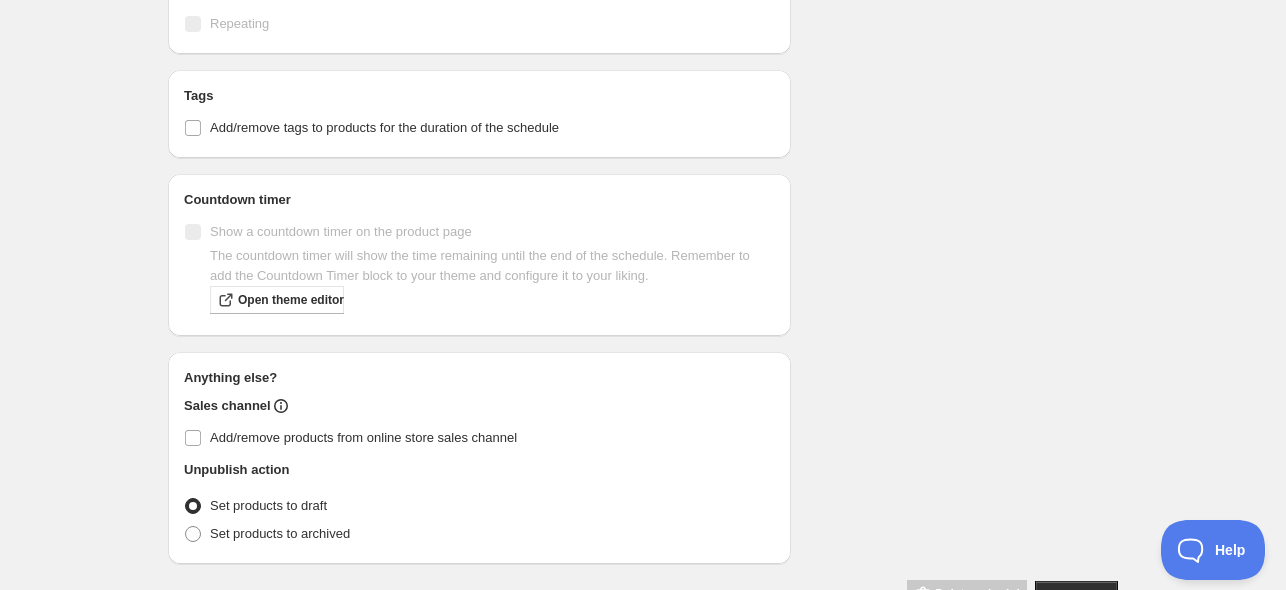 scroll, scrollTop: 1057, scrollLeft: 0, axis: vertical 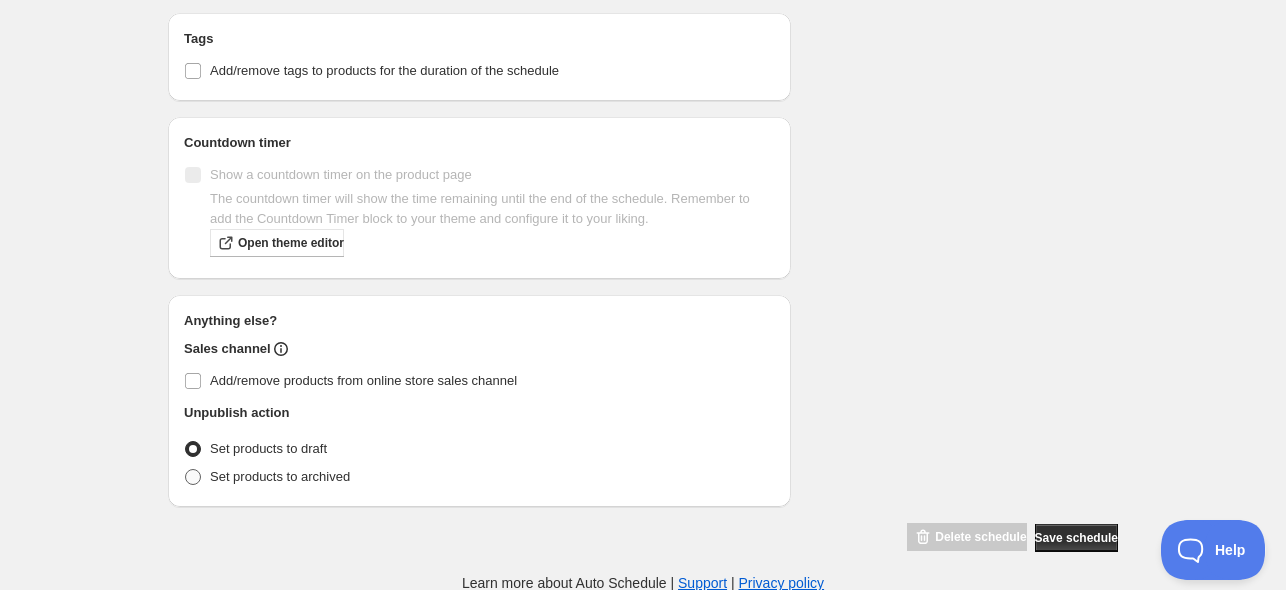 click on "Set products to archived" at bounding box center (280, 476) 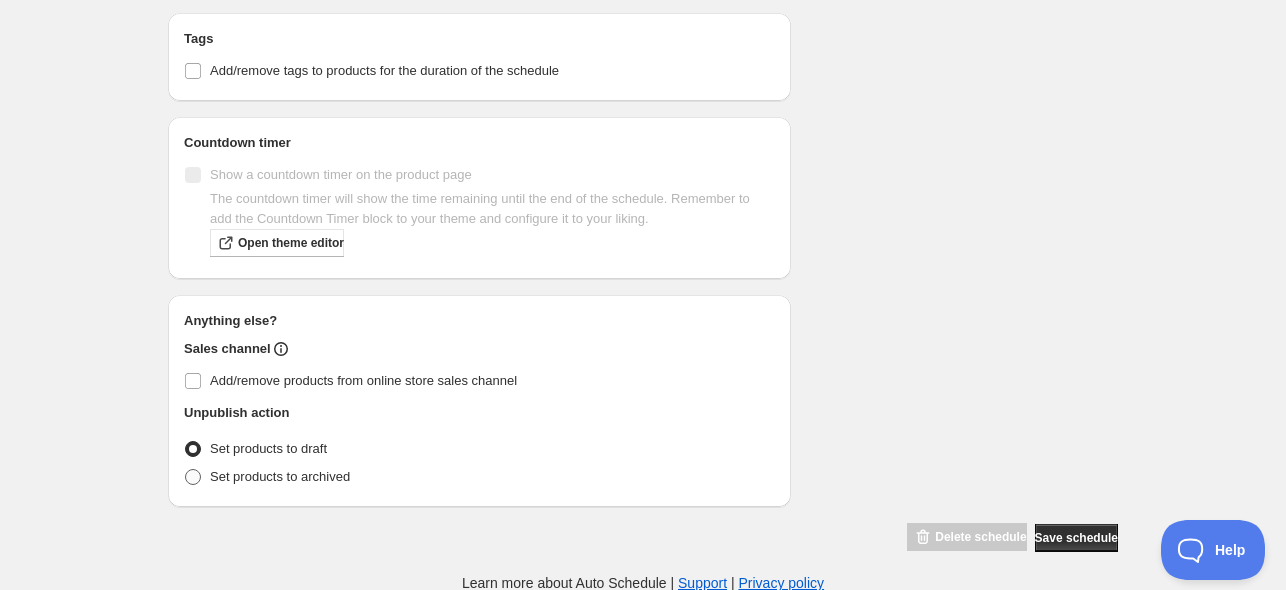 radio on "true" 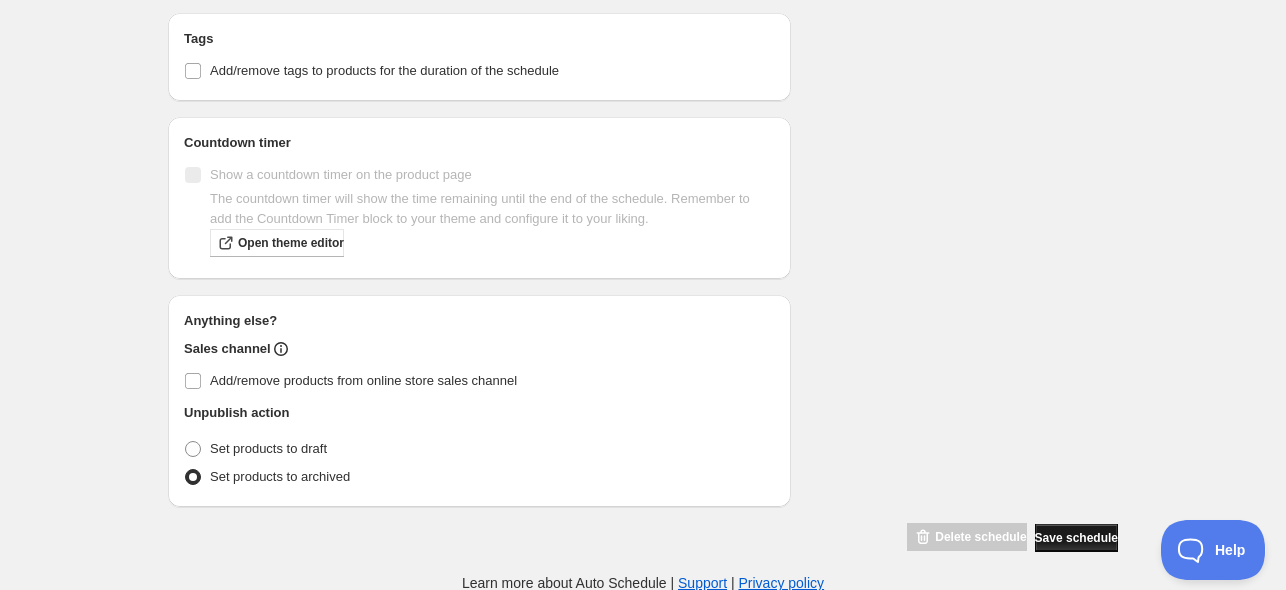 click on "Save schedule" at bounding box center (1076, 538) 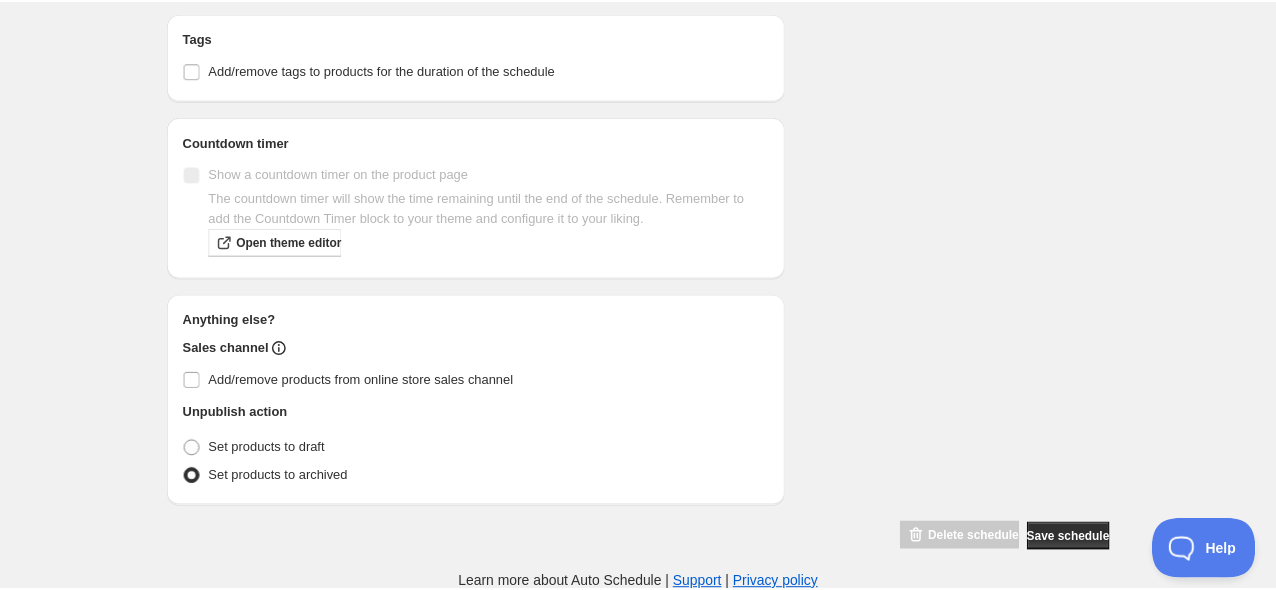 scroll, scrollTop: 0, scrollLeft: 0, axis: both 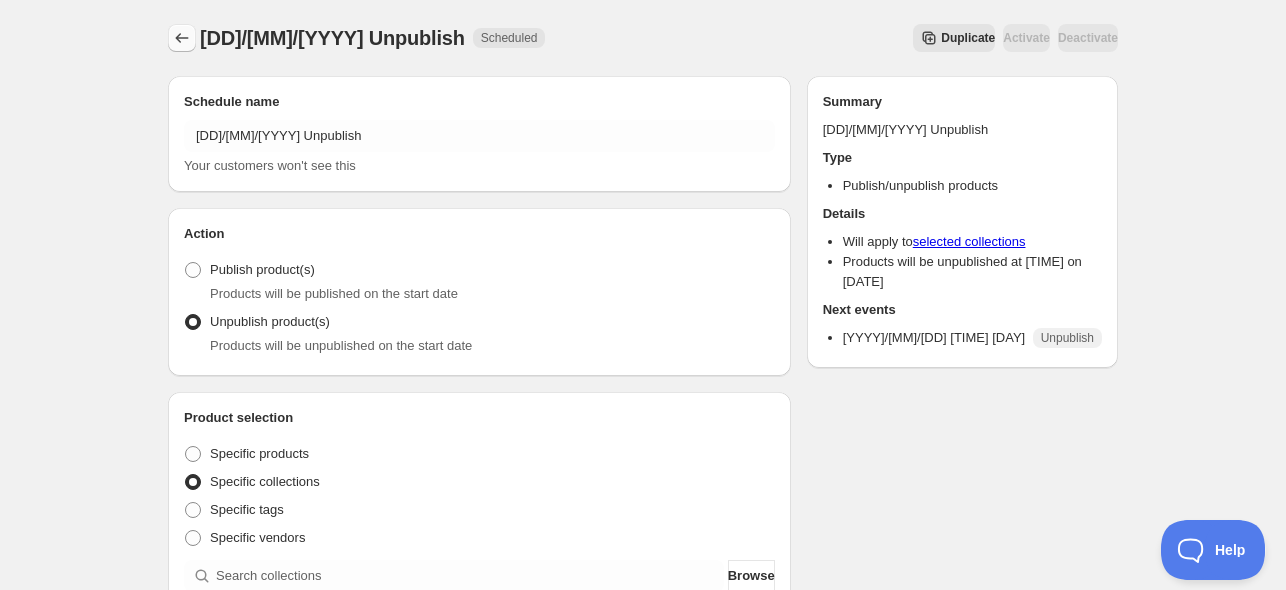 click at bounding box center (182, 38) 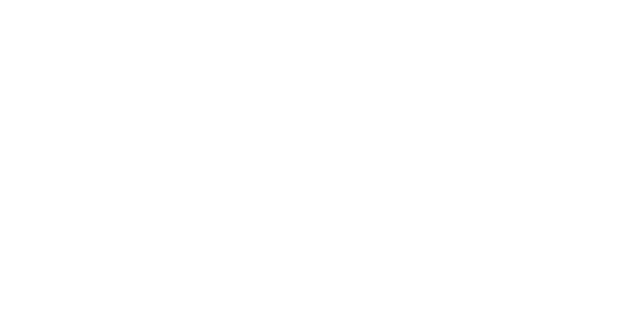 scroll, scrollTop: 0, scrollLeft: 0, axis: both 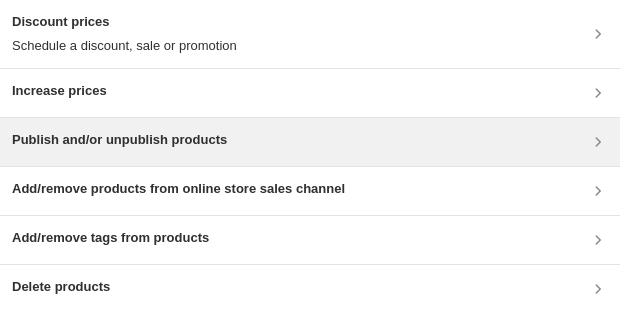click on "Publish and/or unpublish products" at bounding box center [119, 142] 